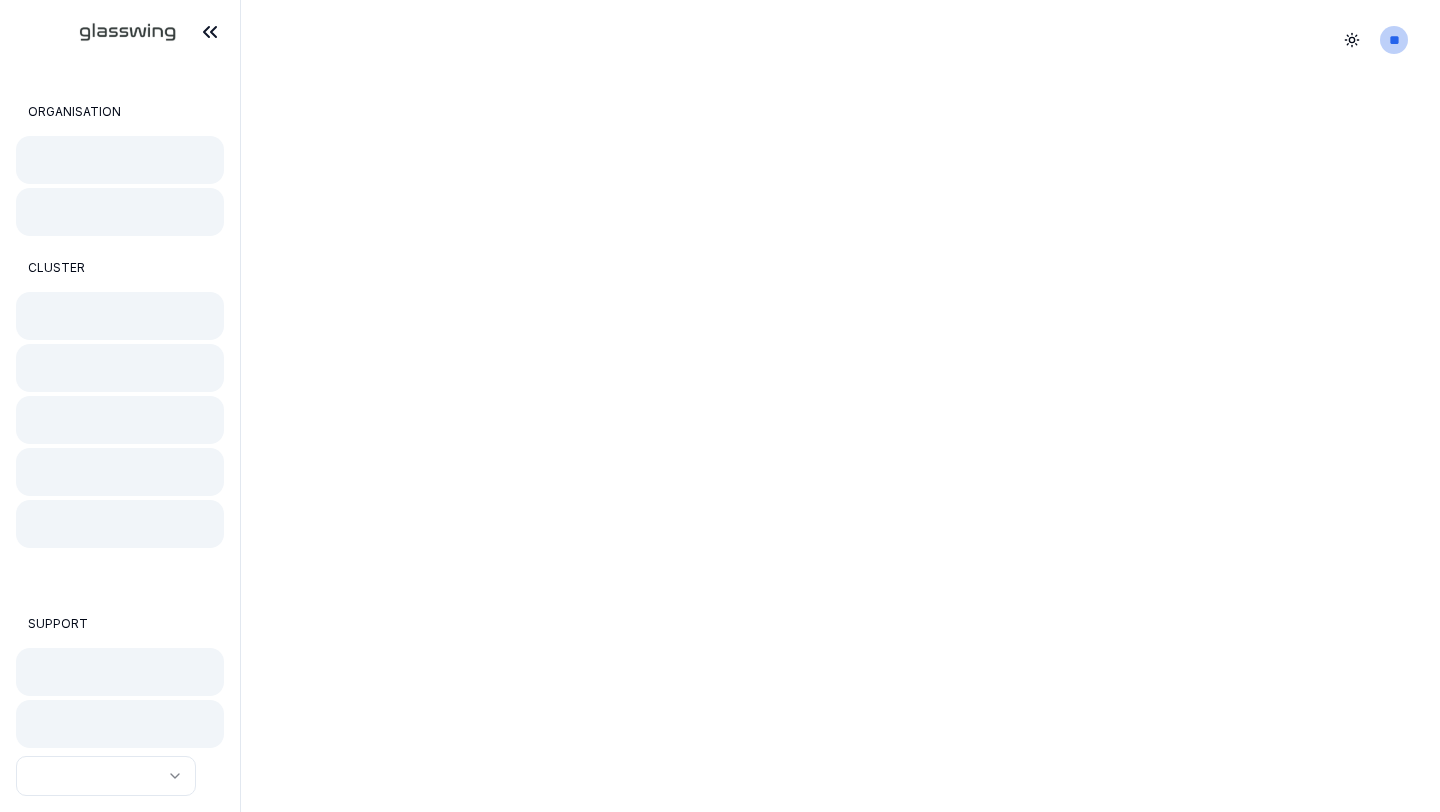 scroll, scrollTop: 0, scrollLeft: 0, axis: both 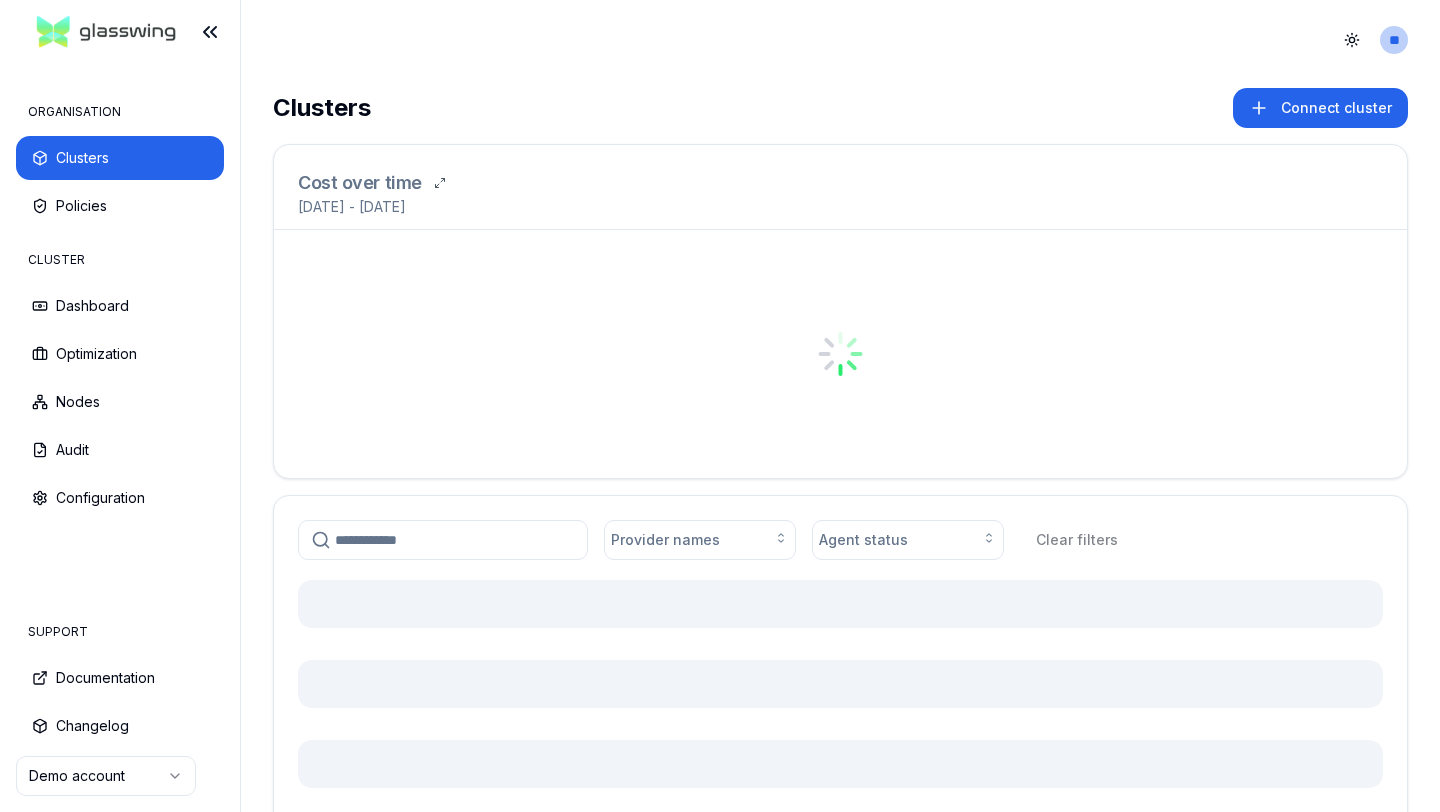 click on "Clusters" at bounding box center [322, 108] 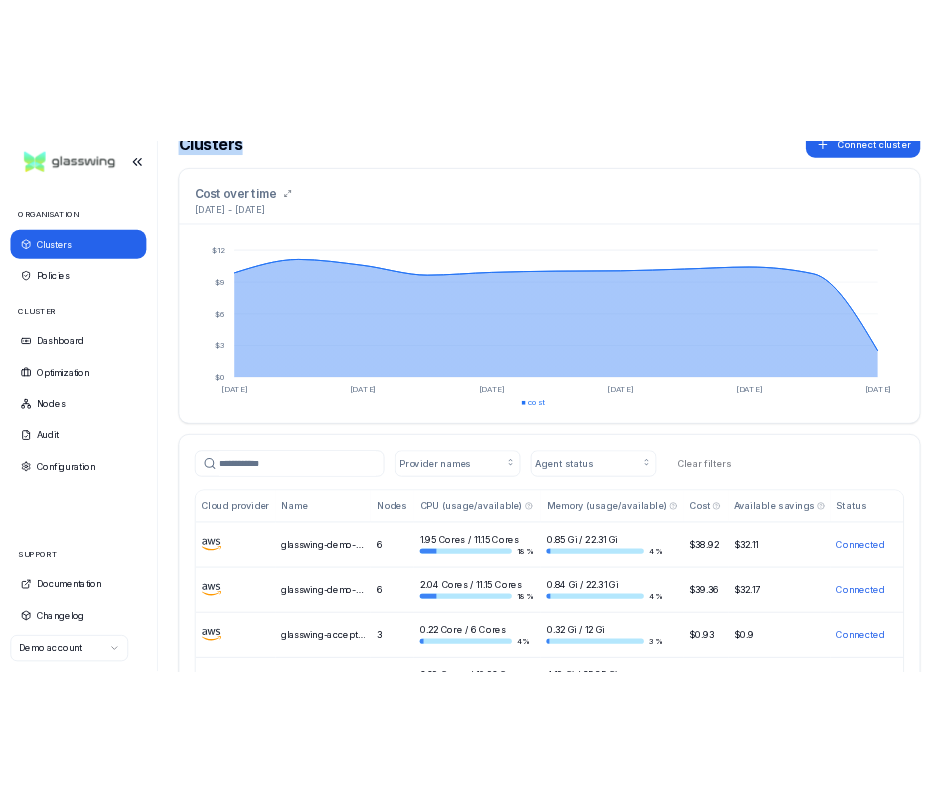 scroll, scrollTop: 0, scrollLeft: 0, axis: both 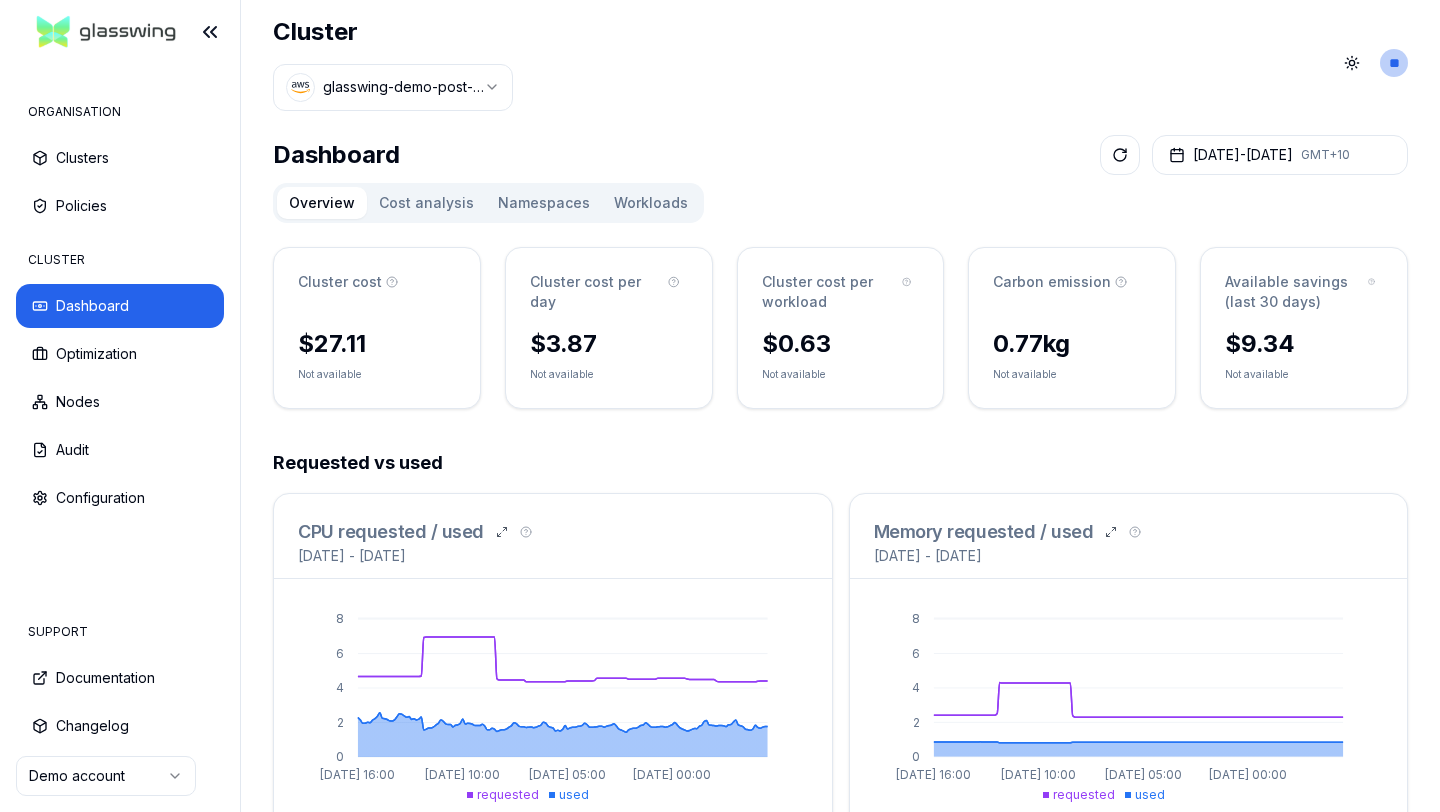 click on "ORGANISATION Clusters Policies CLUSTER Dashboard Optimization Nodes Audit Configuration SUPPORT Documentation Changelog Demo account Cluster glasswing-demo-post-opt Toggle theme ** ORGANISATION CLUSTER Dashboard [DATE]  -  [DATE] GMT+10 Overview Cost analysis Namespaces Workloads Cluster cost $27.11 Not available Cluster cost per day $3.87 Not available Cluster cost per workload $0.63 Not available Carbon emission 0.77 kg Not available Available savings (last 30 days) $9.34 Not available Requested vs used CPU requested / used [DATE] - [DATE] 0 2 4 6 [DATE] 16:00 [DATE] 10:00 [DATE] 05:00 [DATE] 00:00 requested used Memory requested / used [DATE] - [DATE] 0 2 4 6 [DATE] 16:00 [DATE] 10:00 [DATE] 05:00 [DATE] 00:00 requested used Current cluster status Provider 2 Node pools 15 Running workloads us-west-2 Region 6 Registered nodes 27 Running pods 1.32 Cluster version 9 Namespaces 0 Unscheduled pods Current agent status Connected Agent status v0.3.0-rc.3-7-g49ff4f5c No" at bounding box center (720, 406) 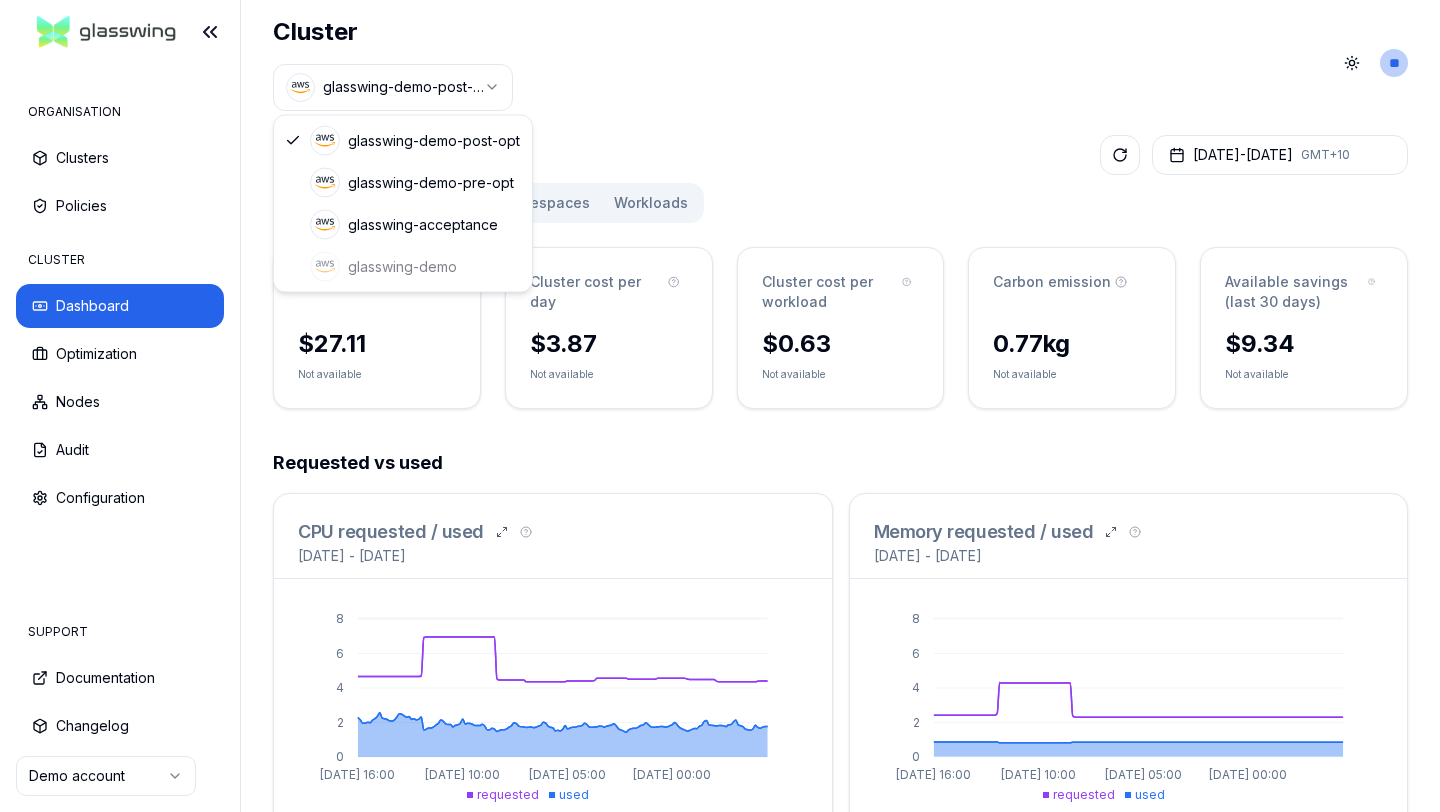 click on "ORGANISATION Clusters Policies CLUSTER Dashboard Optimization Nodes Audit Configuration SUPPORT Documentation Changelog Demo account Cluster glasswing-demo-post-opt Toggle theme ** ORGANISATION CLUSTER Dashboard [DATE]  -  [DATE] GMT+10 Overview Cost analysis Namespaces Workloads Cluster cost $27.11 Not available Cluster cost per day $3.87 Not available Cluster cost per workload $0.63 Not available Carbon emission 0.77 kg Not available Available savings (last 30 days) $9.34 Not available Requested vs used CPU requested / used [DATE] - [DATE] 0 2 4 6 [DATE] 16:00 [DATE] 10:00 [DATE] 05:00 [DATE] 00:00 requested used Memory requested / used [DATE] - [DATE] 0 2 4 6 [DATE] 16:00 [DATE] 10:00 [DATE] 05:00 [DATE] 00:00 requested used Current cluster status Provider 2 Node pools 15 Running workloads us-west-2 Region 6 Registered nodes 27 Running pods 1.32 Cluster version 9 Namespaces 0 Unscheduled pods Current agent status Connected Agent status v0.3.0-rc.3-7-g49ff4f5c No" at bounding box center [720, 406] 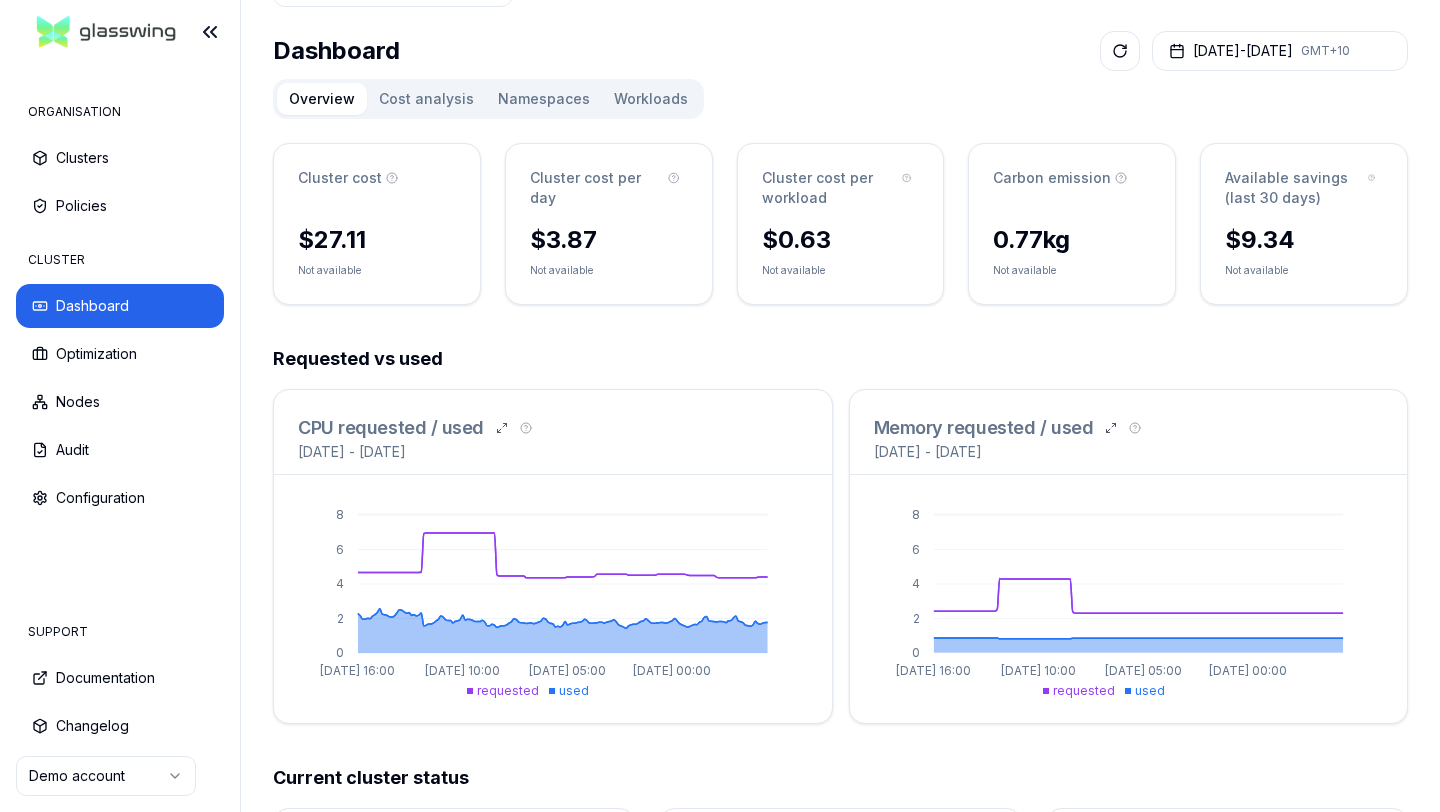 scroll, scrollTop: 101, scrollLeft: 0, axis: vertical 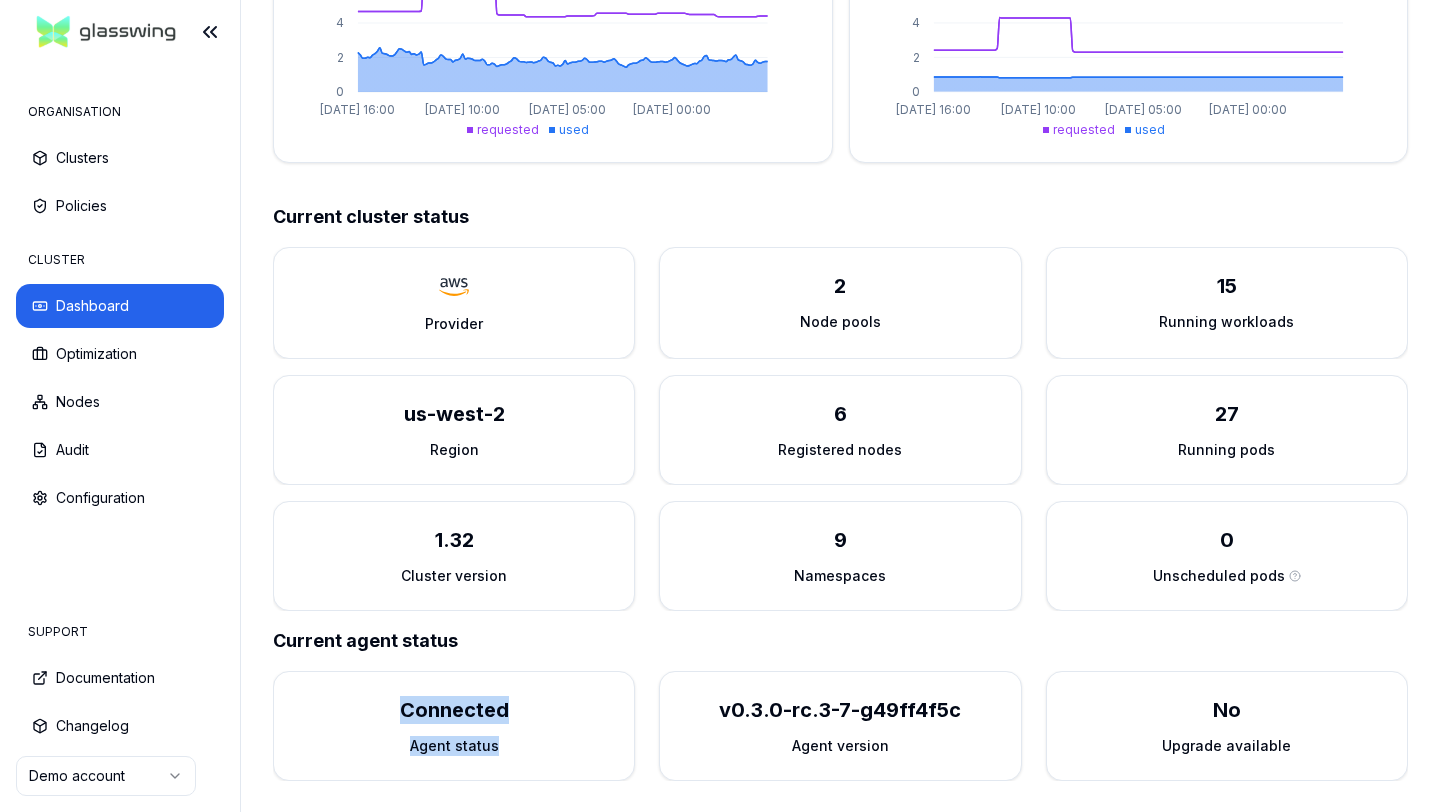 drag, startPoint x: 395, startPoint y: 704, endPoint x: 583, endPoint y: 742, distance: 191.80199 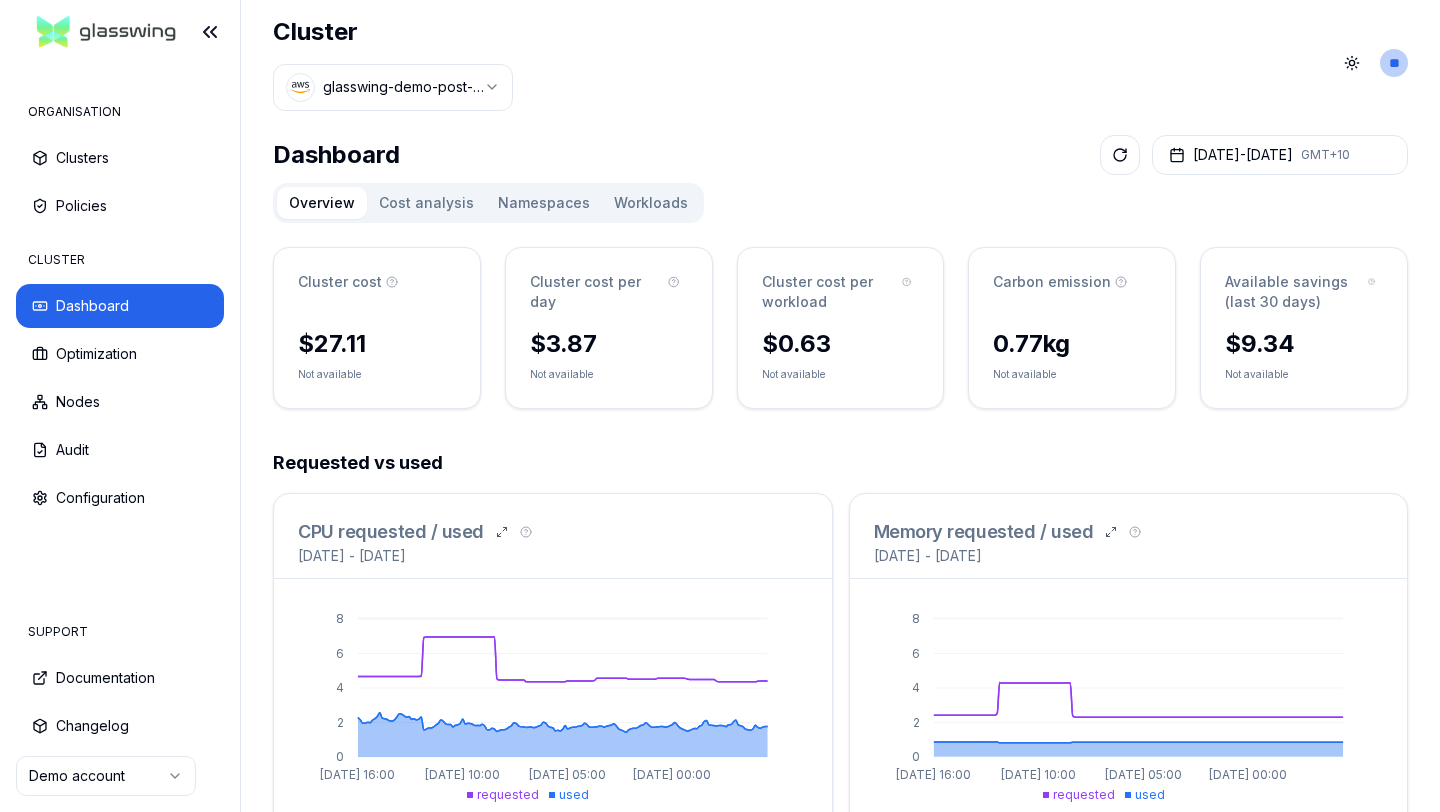 click on "Cost analysis" at bounding box center (426, 203) 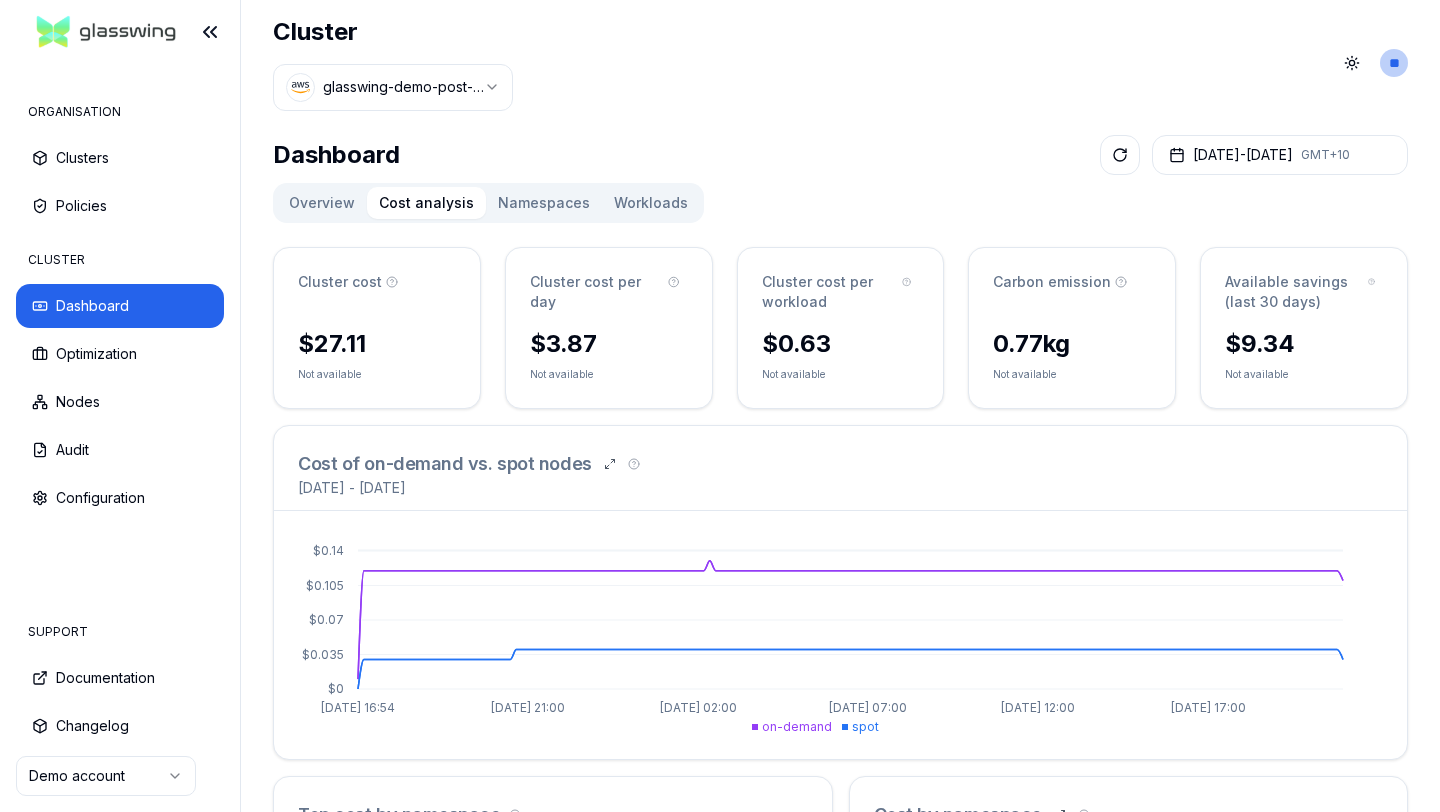 click on "Namespaces" at bounding box center [544, 203] 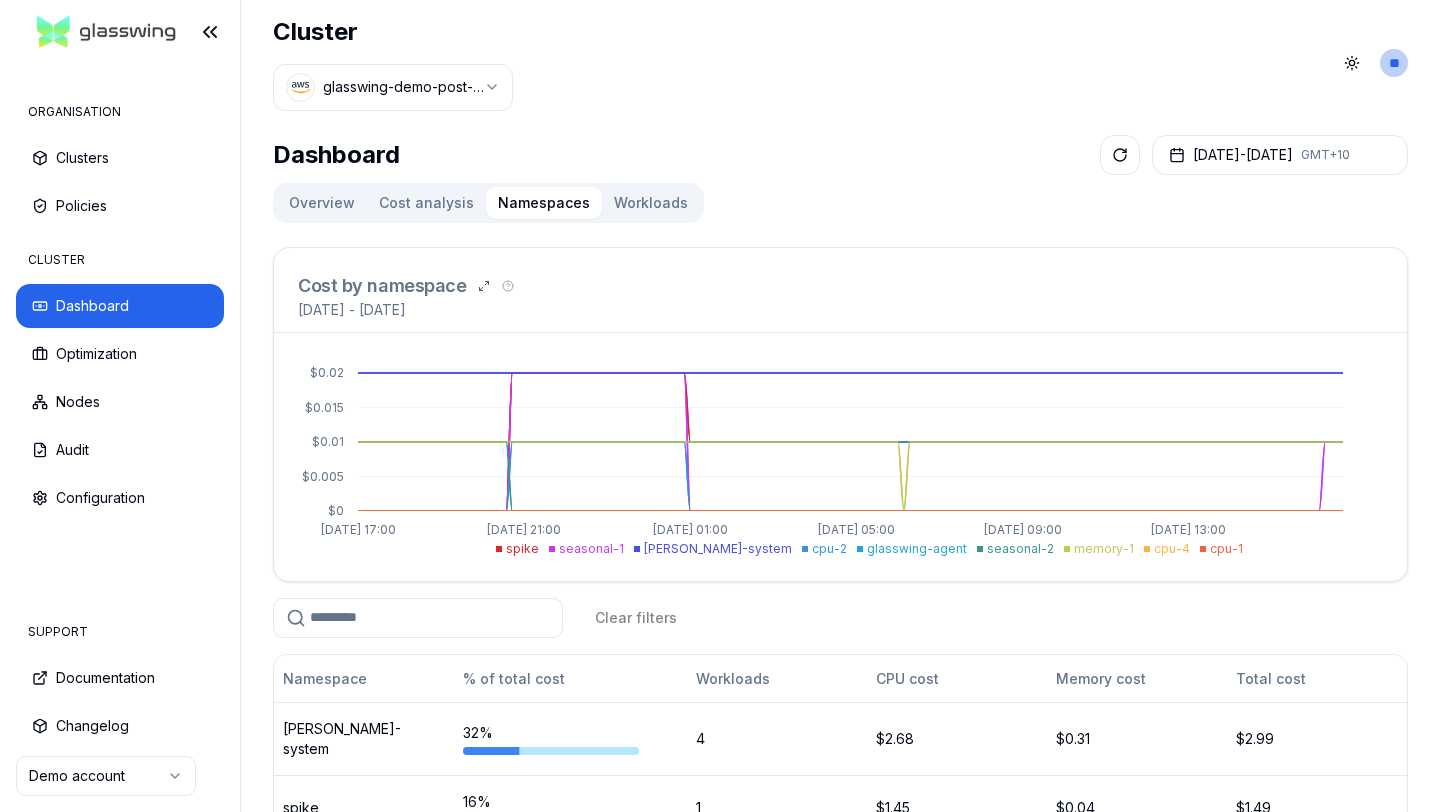 click on "Overview" at bounding box center [322, 203] 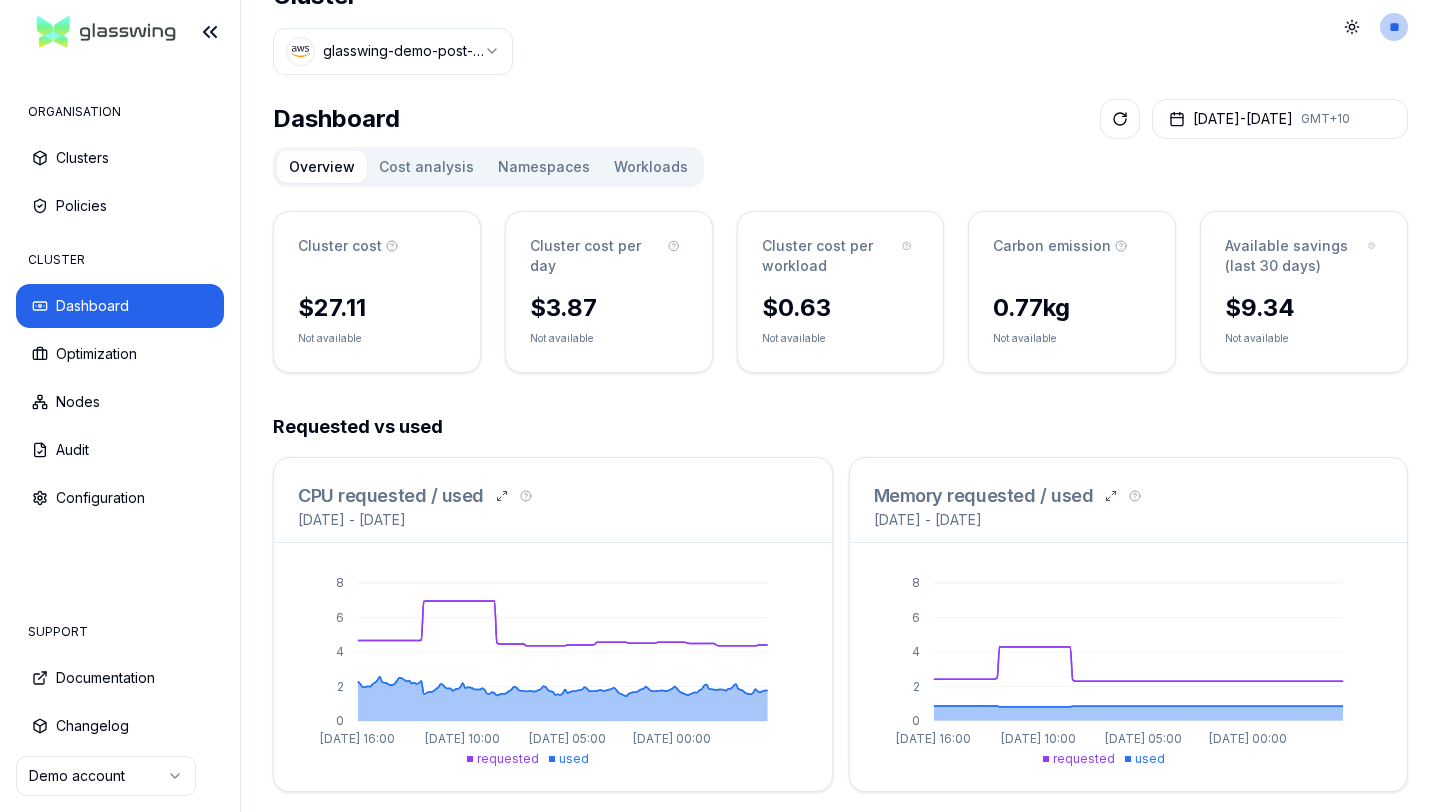 scroll, scrollTop: 0, scrollLeft: 0, axis: both 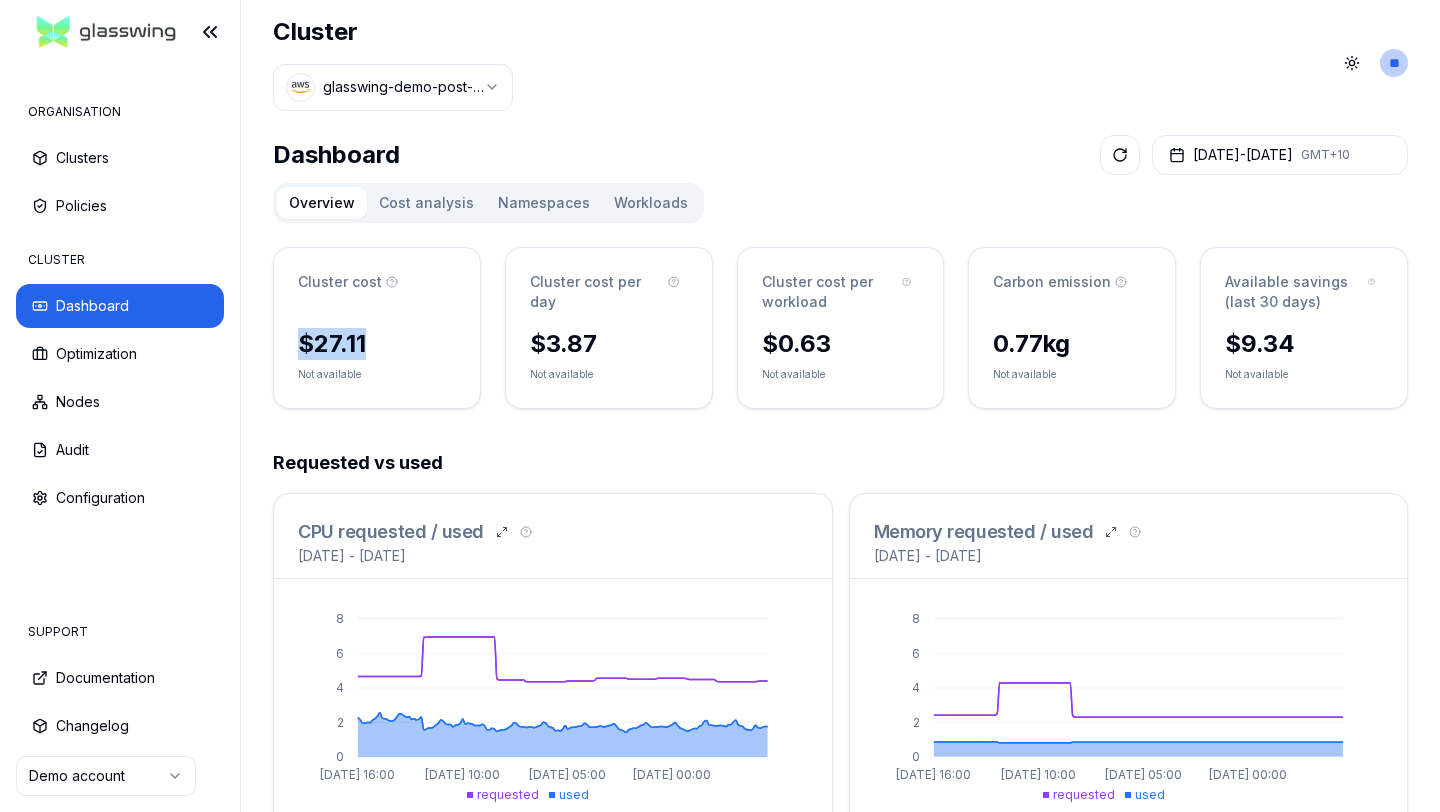 drag, startPoint x: 304, startPoint y: 349, endPoint x: 390, endPoint y: 350, distance: 86.00581 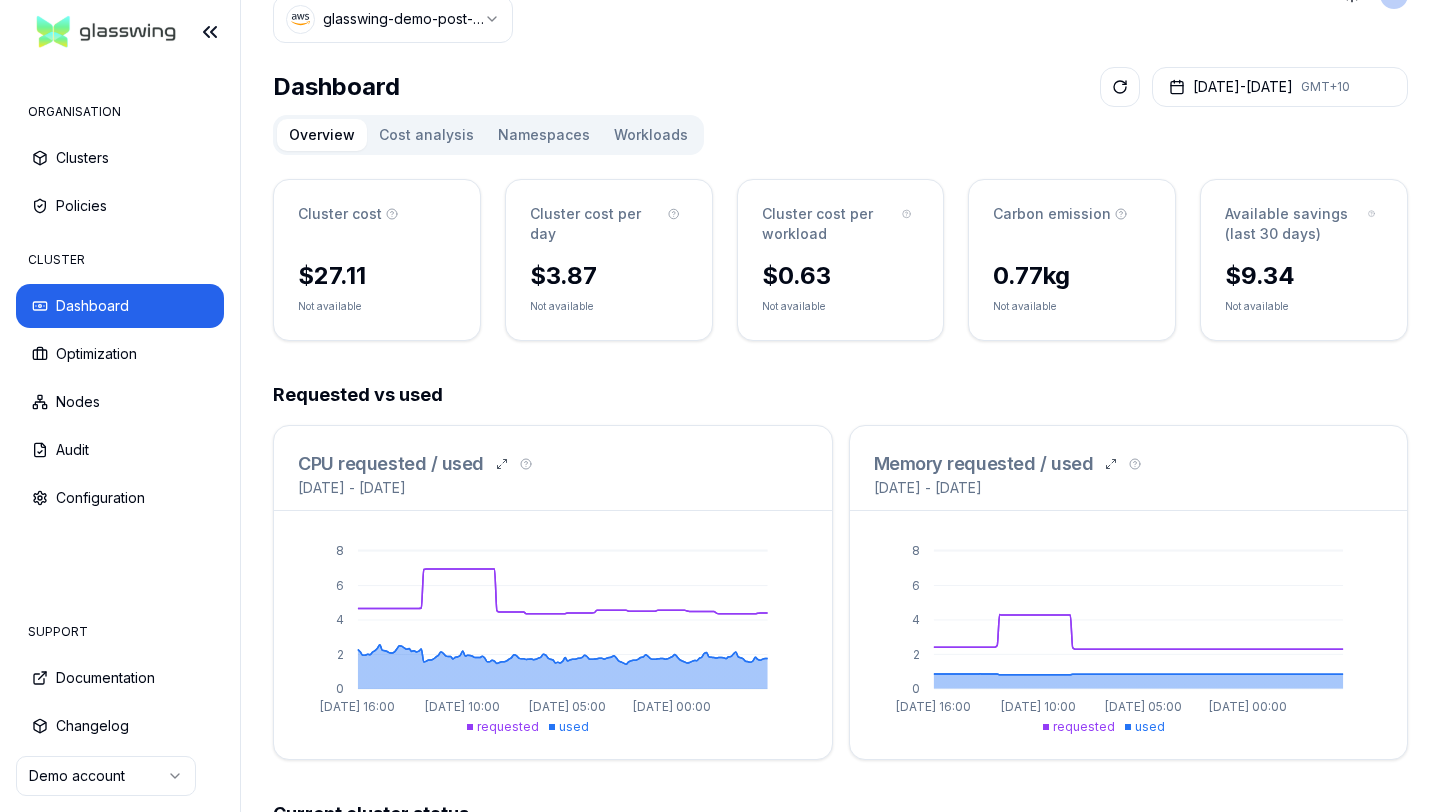 scroll, scrollTop: 70, scrollLeft: 0, axis: vertical 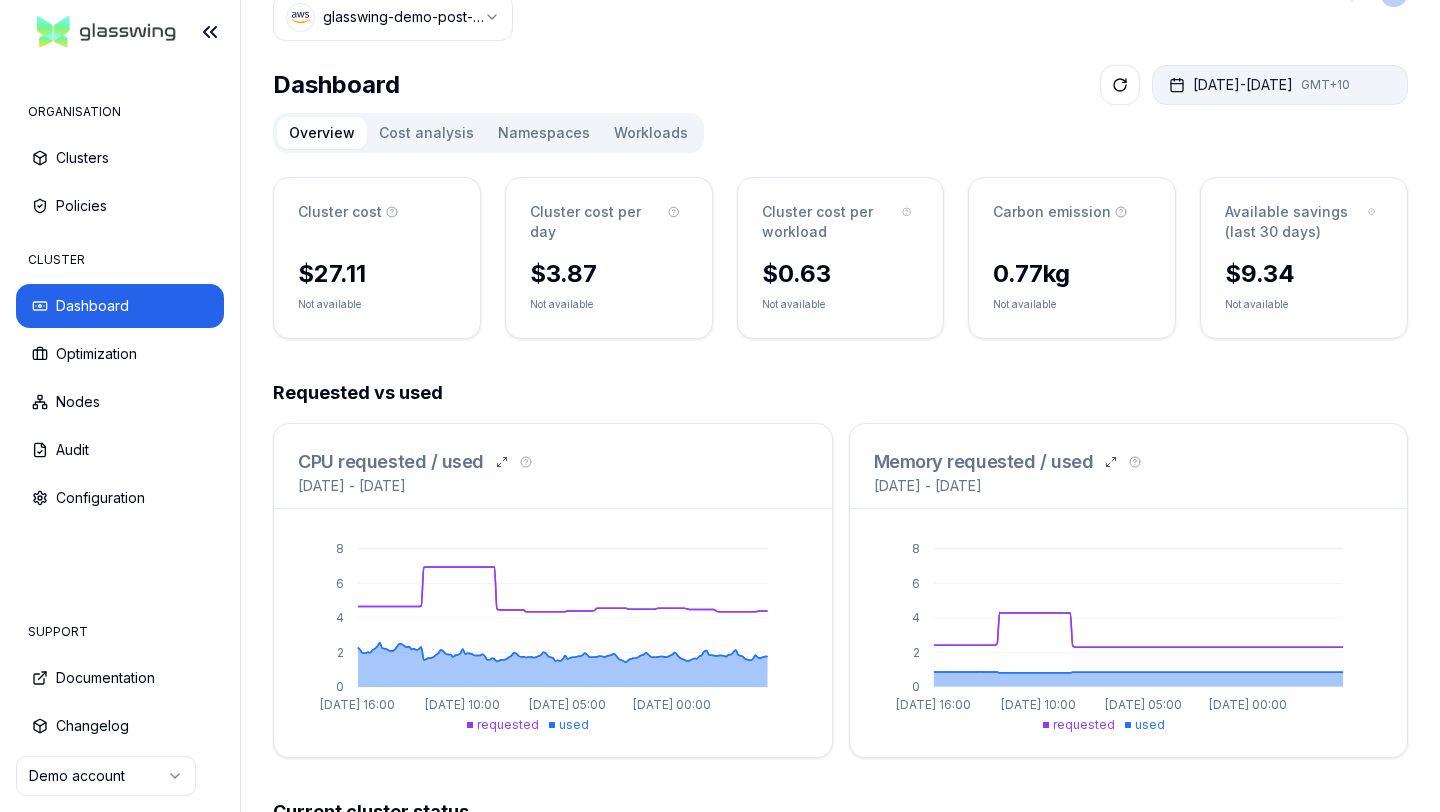 click on "[DATE]  -  [DATE] GMT+10" at bounding box center (1280, 85) 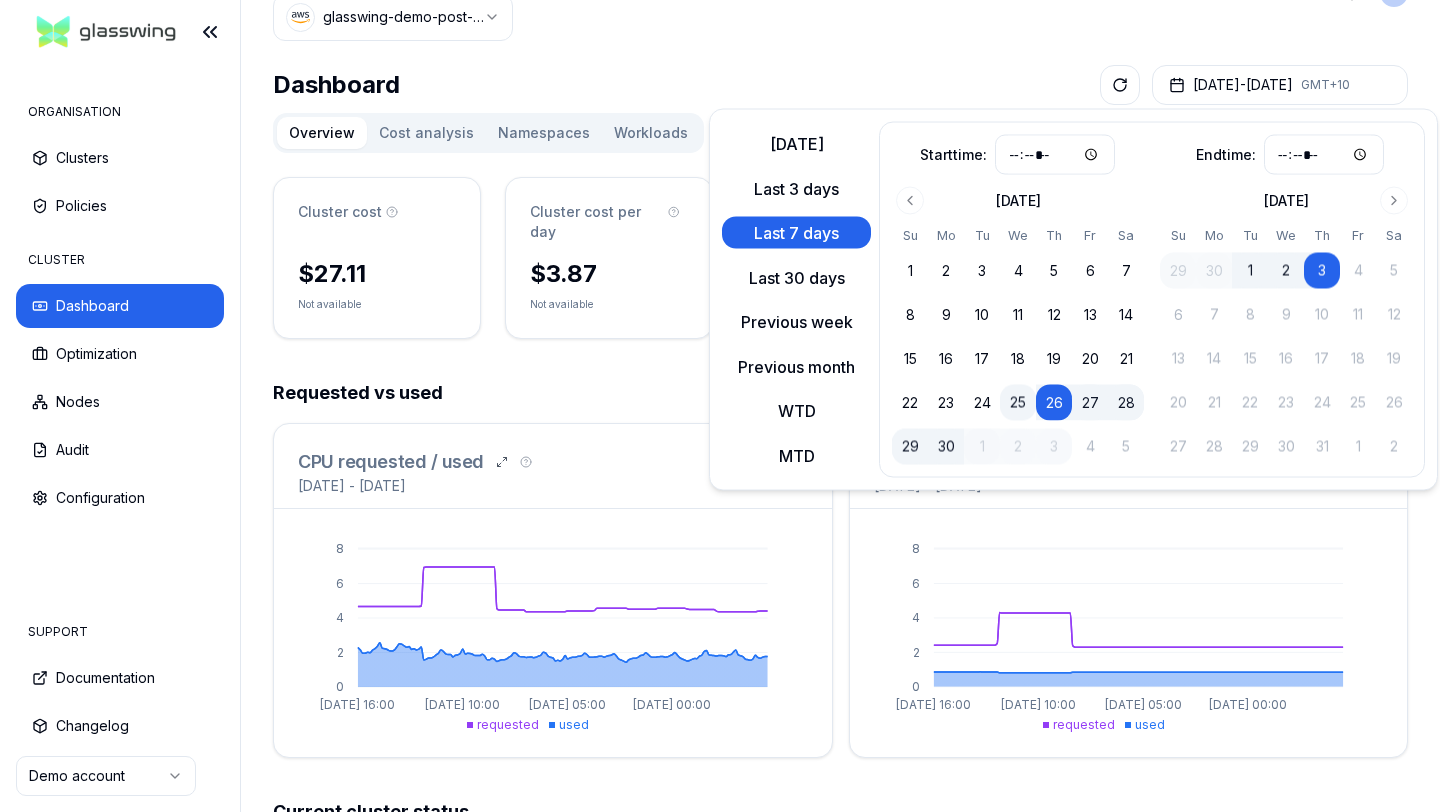 click on "25" at bounding box center (1018, 403) 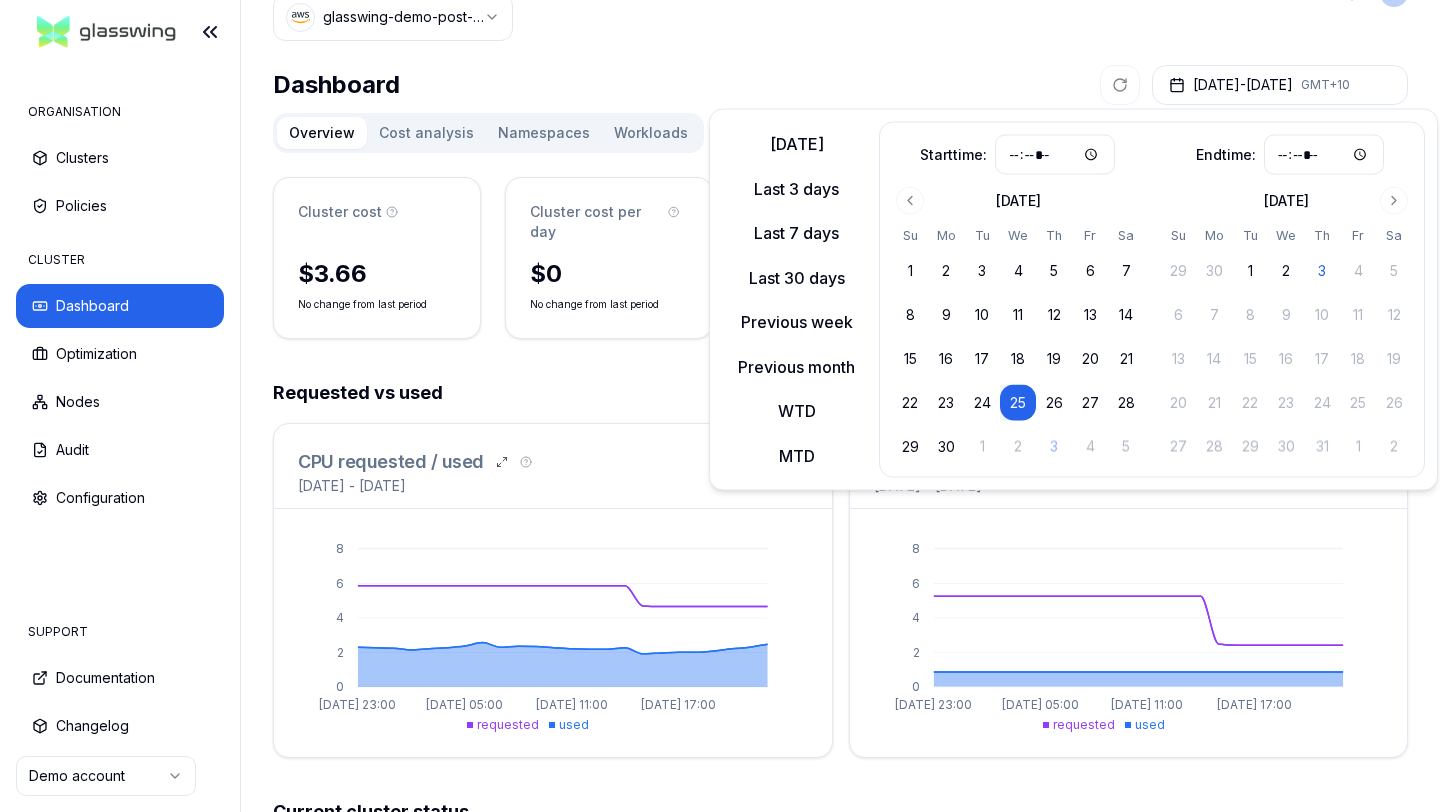 click on "Dashboard [DATE]  -  [DATE] GMT+10" at bounding box center [840, 85] 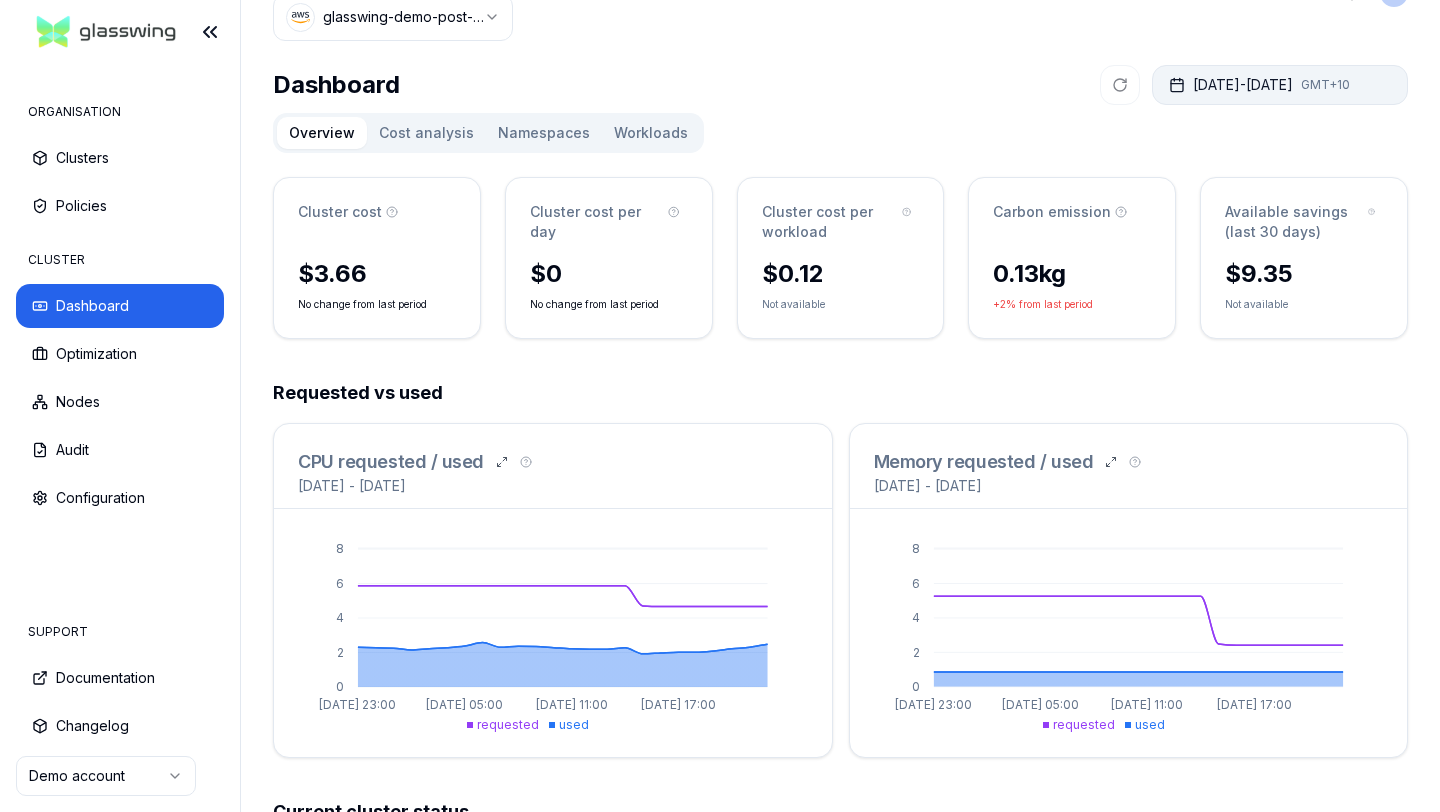 click on "[DATE]  -  [DATE] GMT+10" at bounding box center (1280, 85) 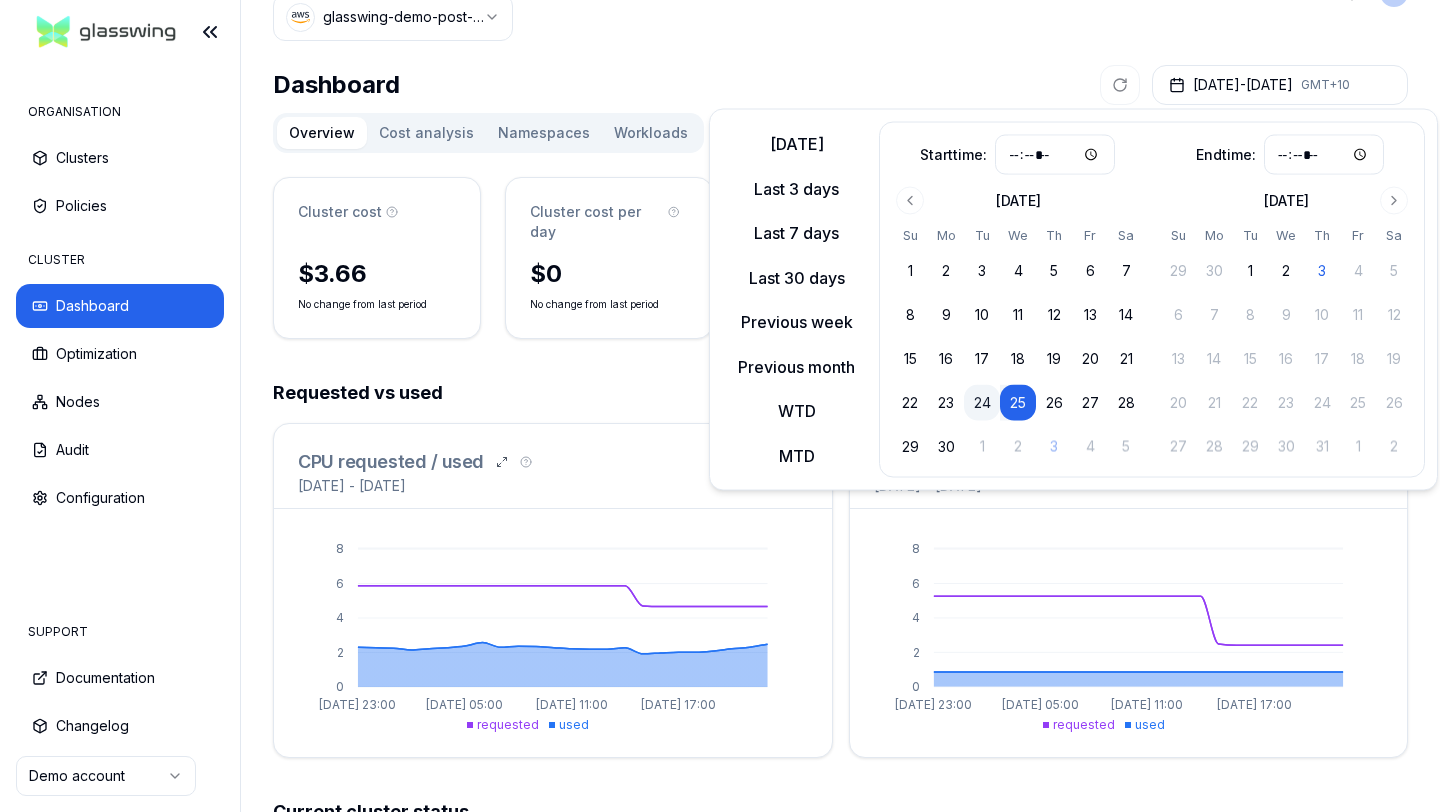 click on "24" at bounding box center [982, 403] 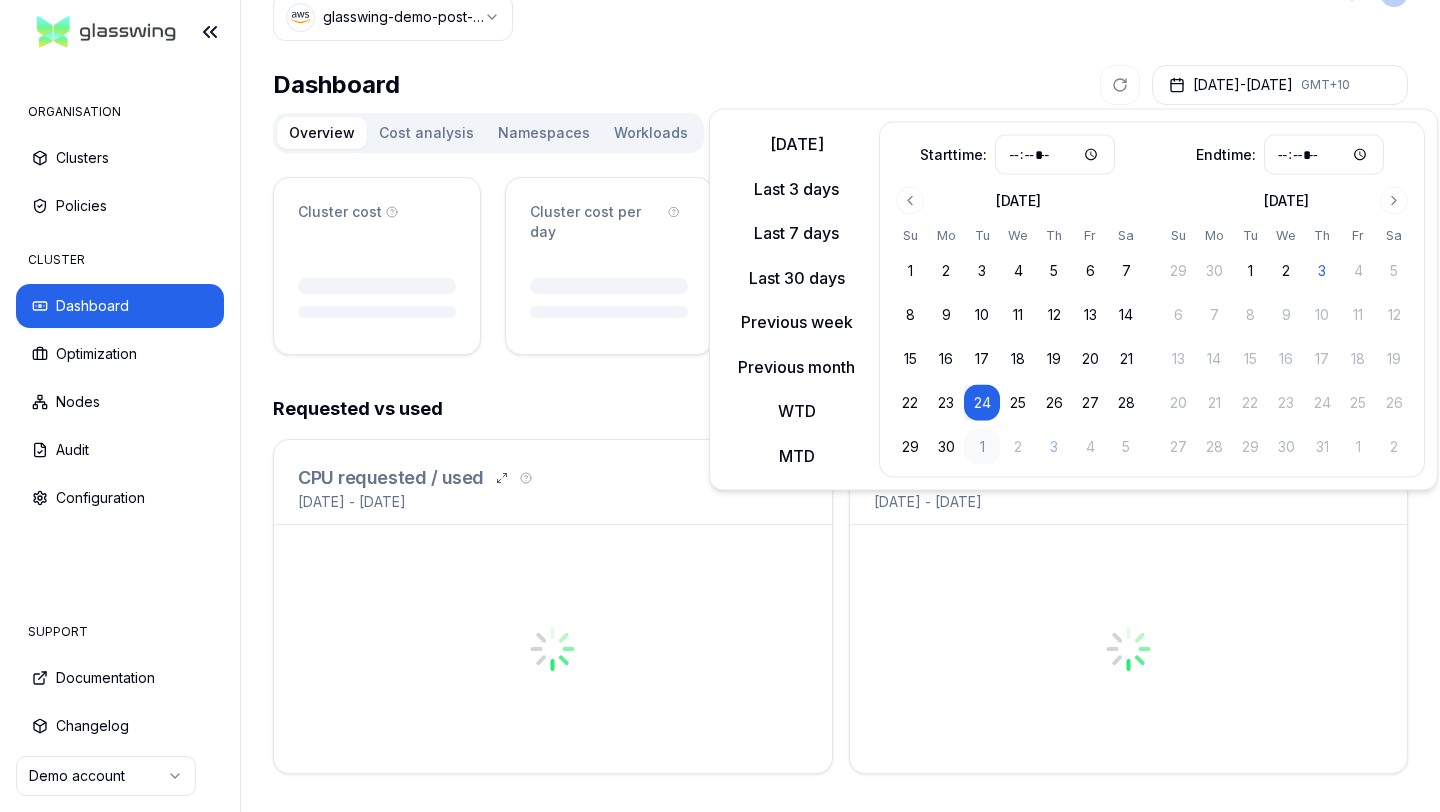 click on "1" at bounding box center (982, 447) 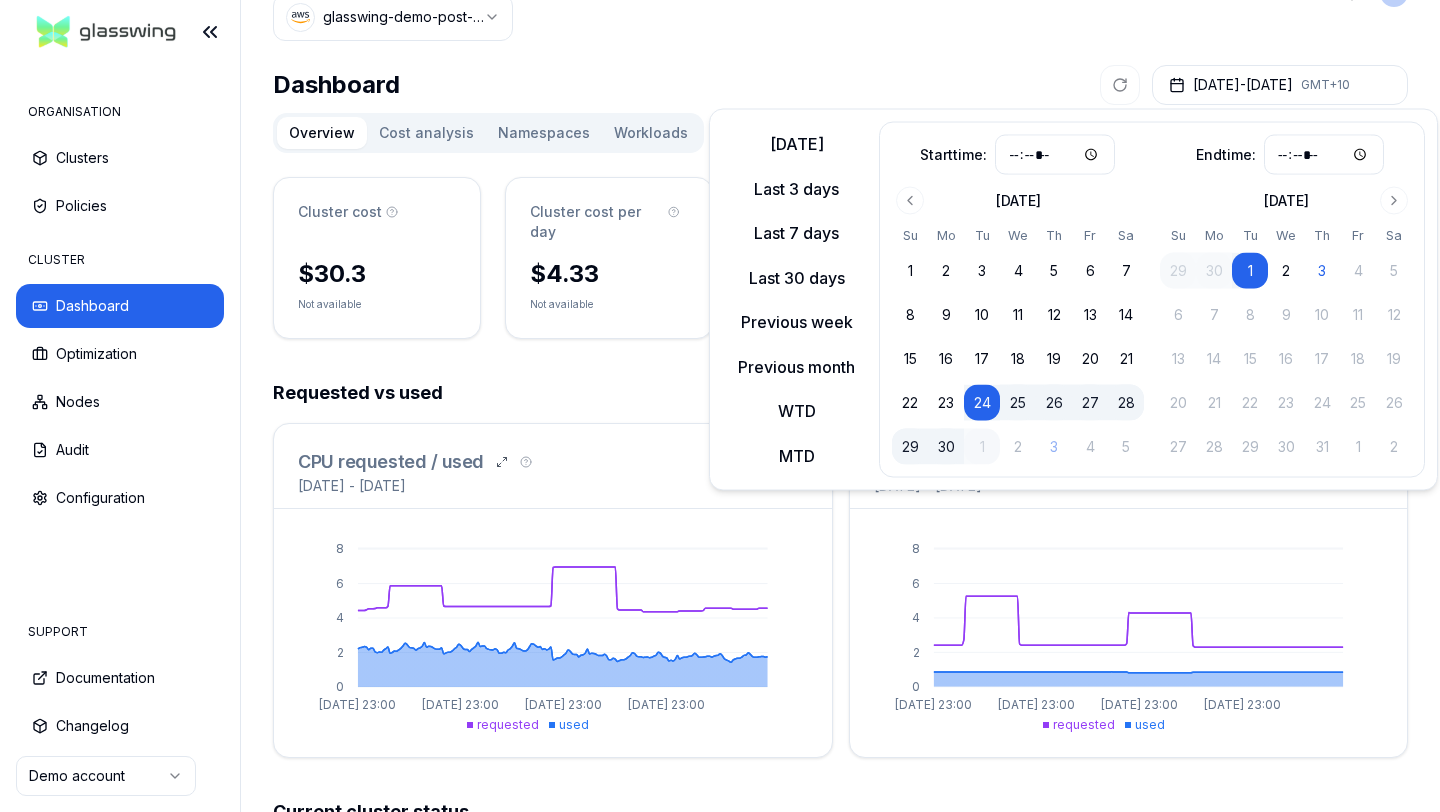 click on "24" at bounding box center [982, 403] 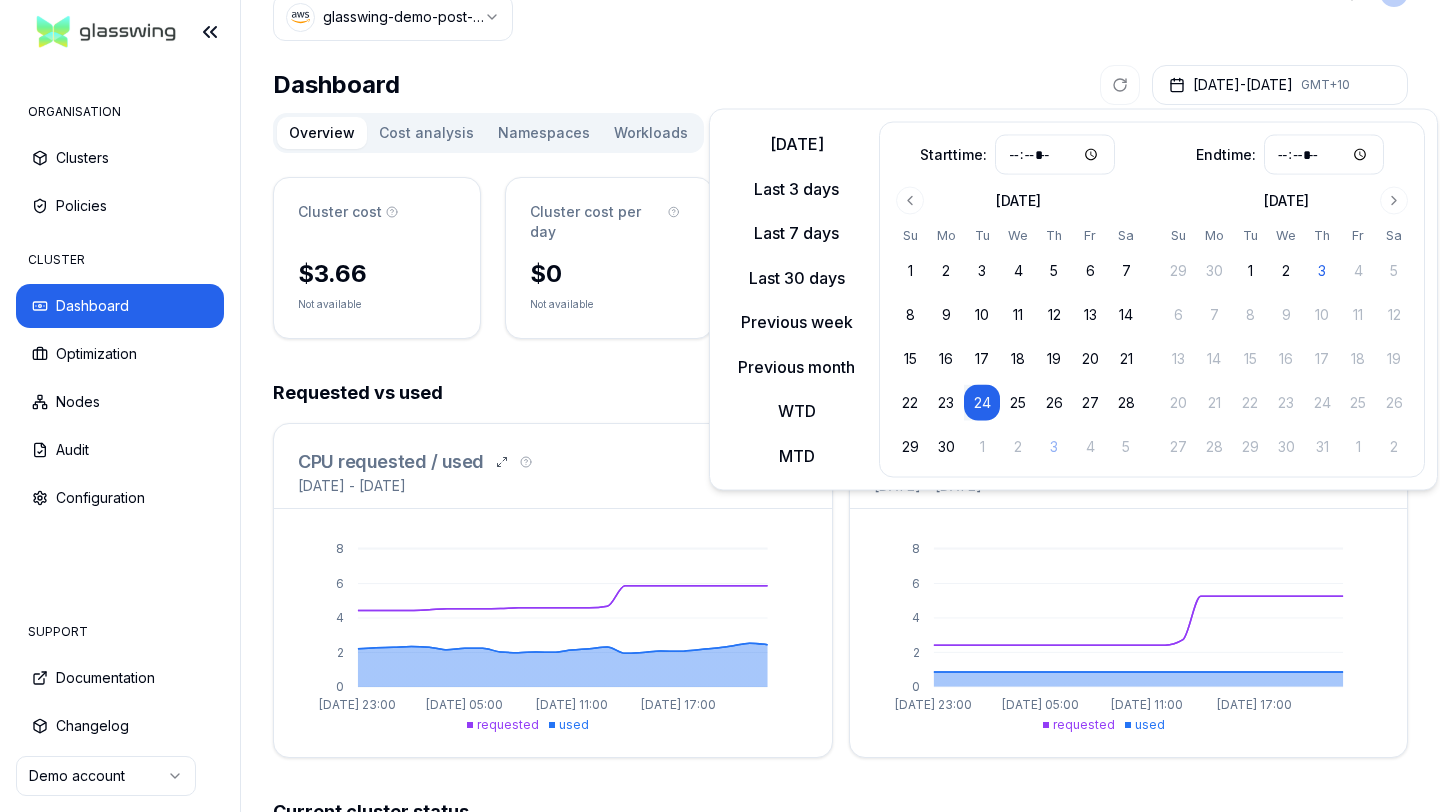 click on "Cluster glasswing-demo-post-opt Toggle theme **" at bounding box center [840, -7] 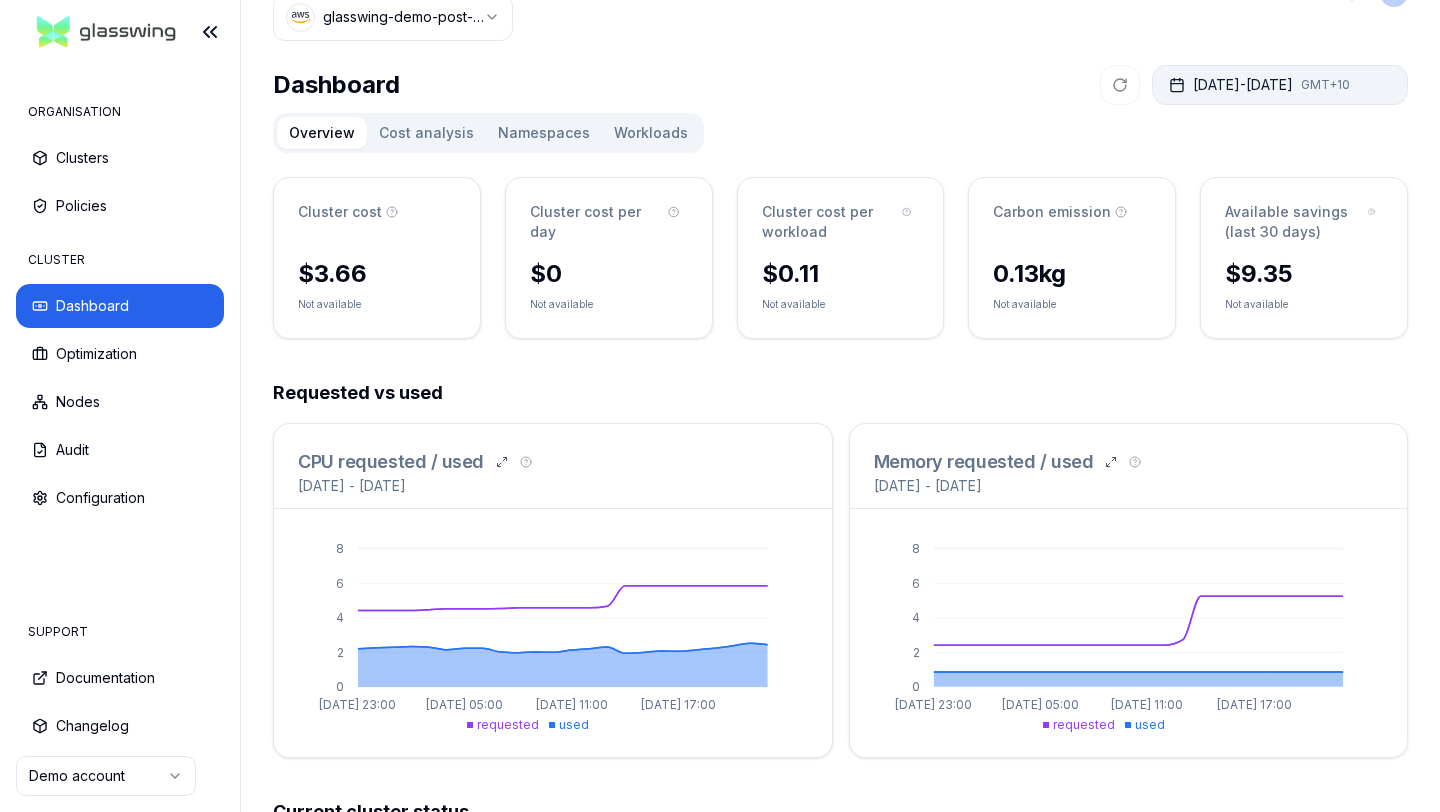 click on "[DATE]  -  [DATE] GMT+10" at bounding box center [1280, 85] 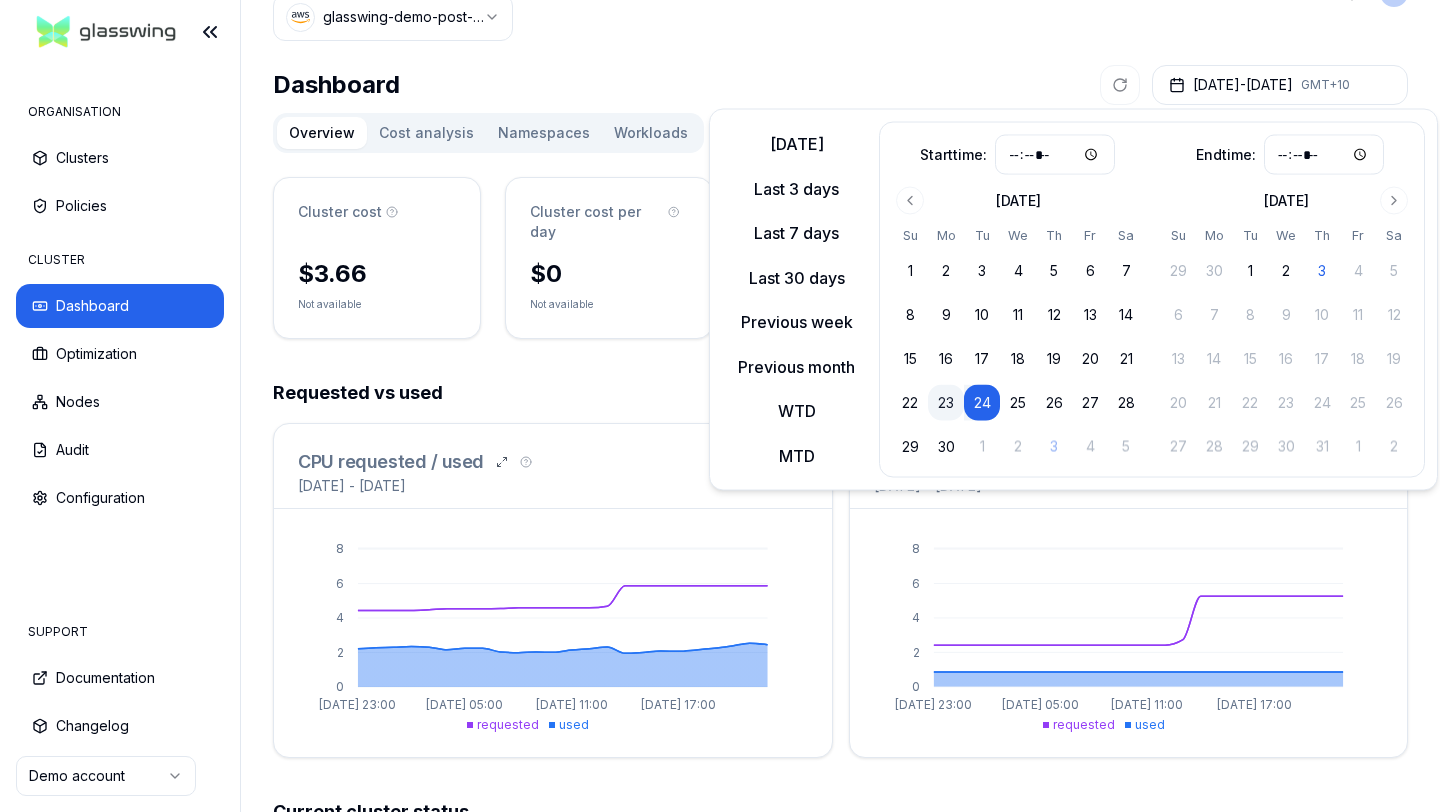 click on "23" at bounding box center [946, 403] 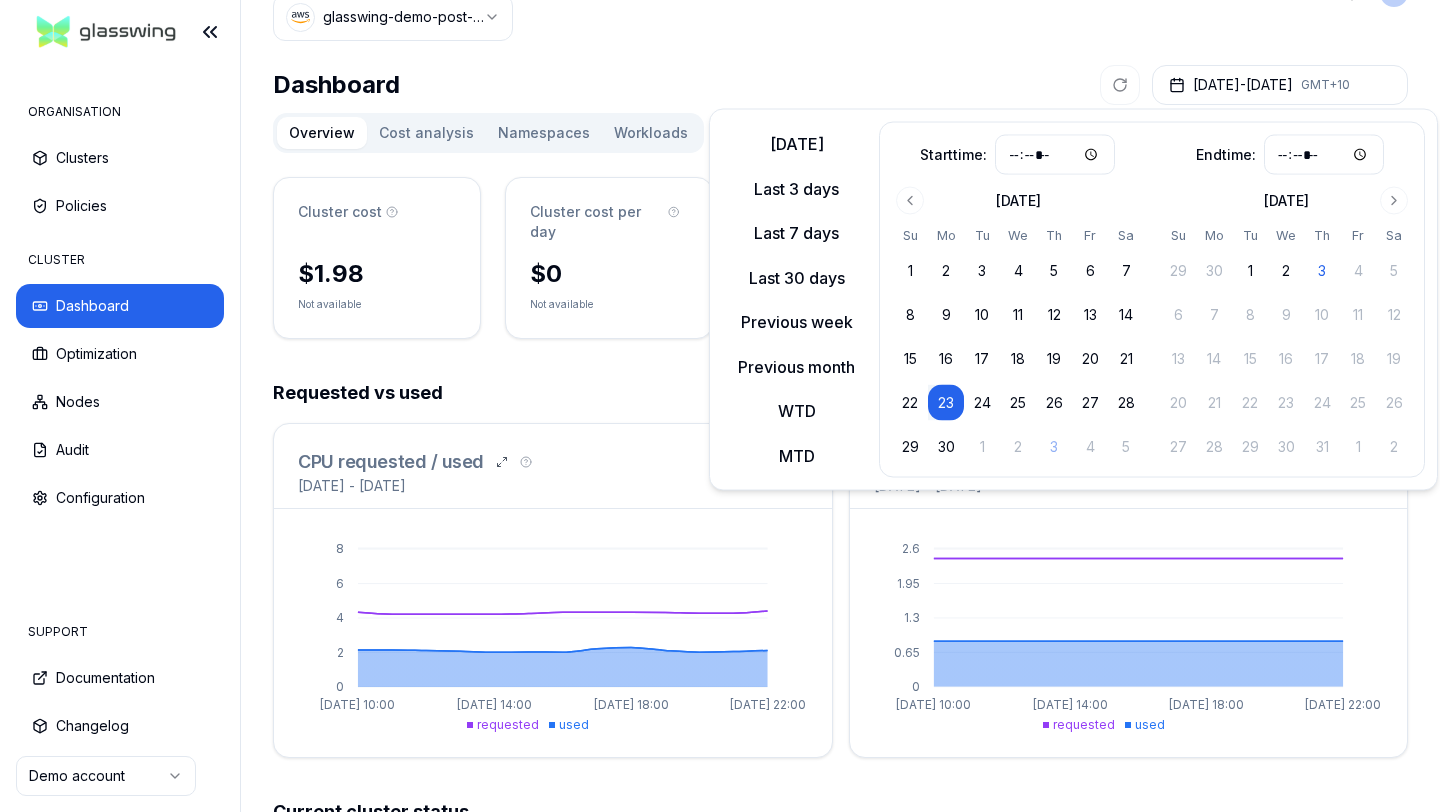 click on "23" at bounding box center (946, 403) 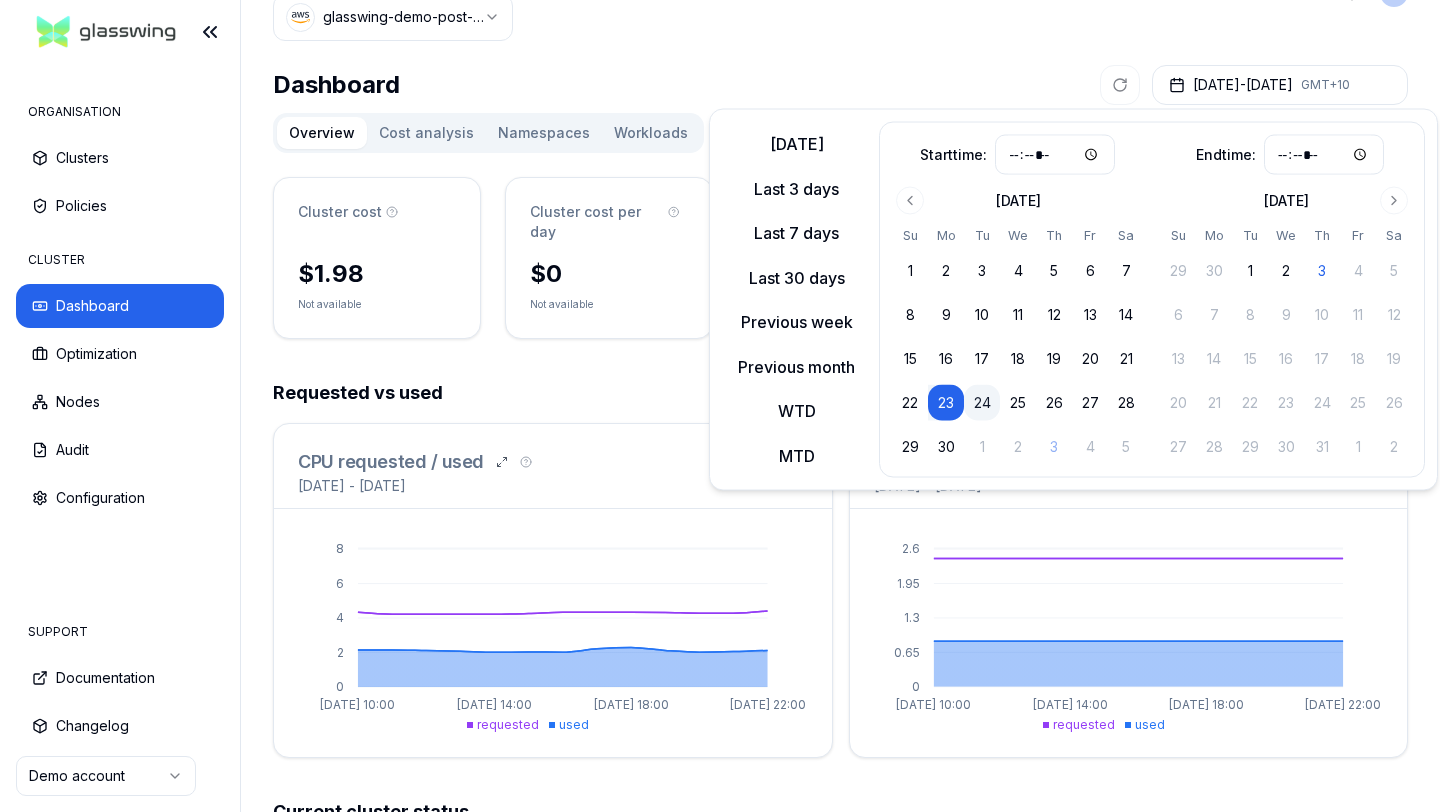 click on "24" at bounding box center (982, 403) 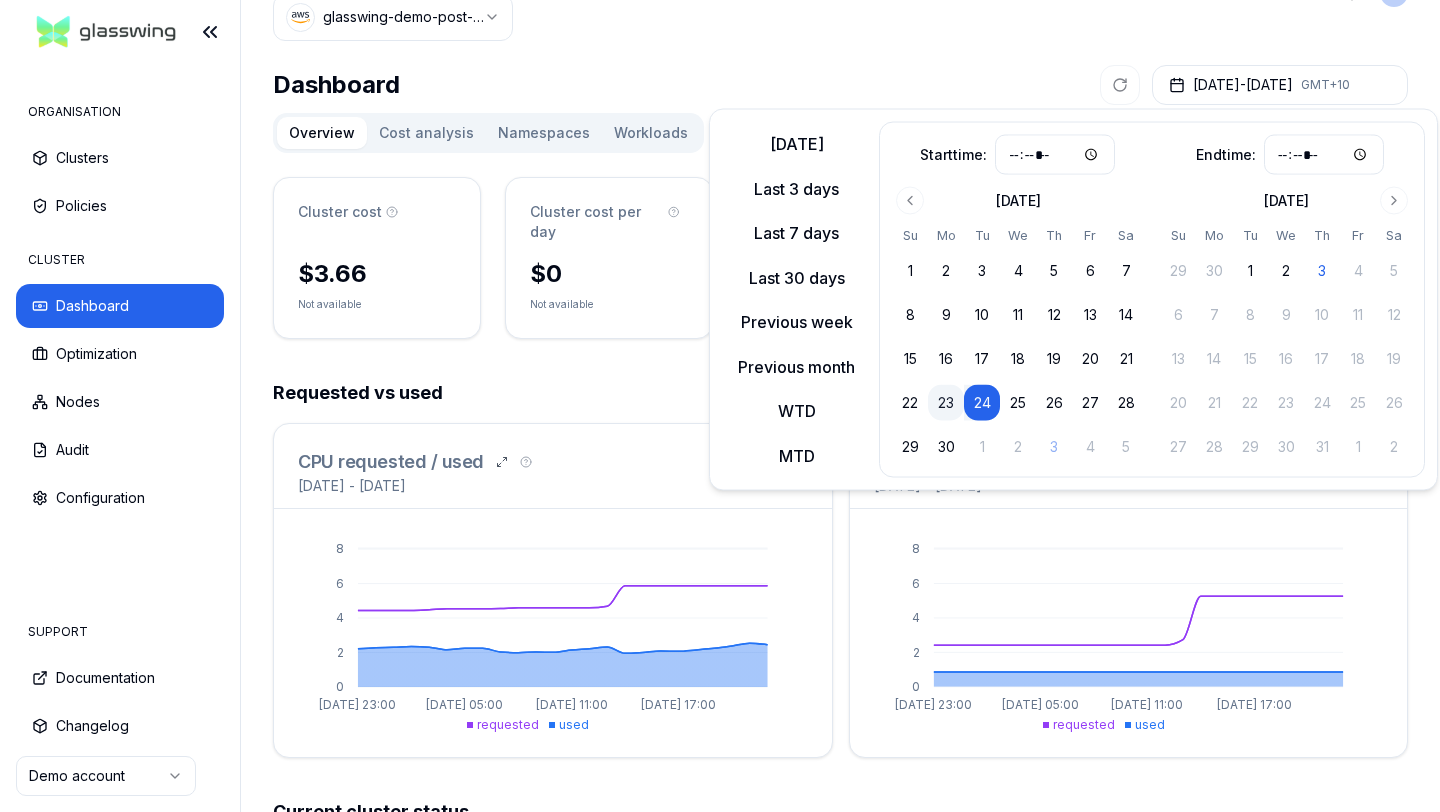 click on "23" at bounding box center [946, 403] 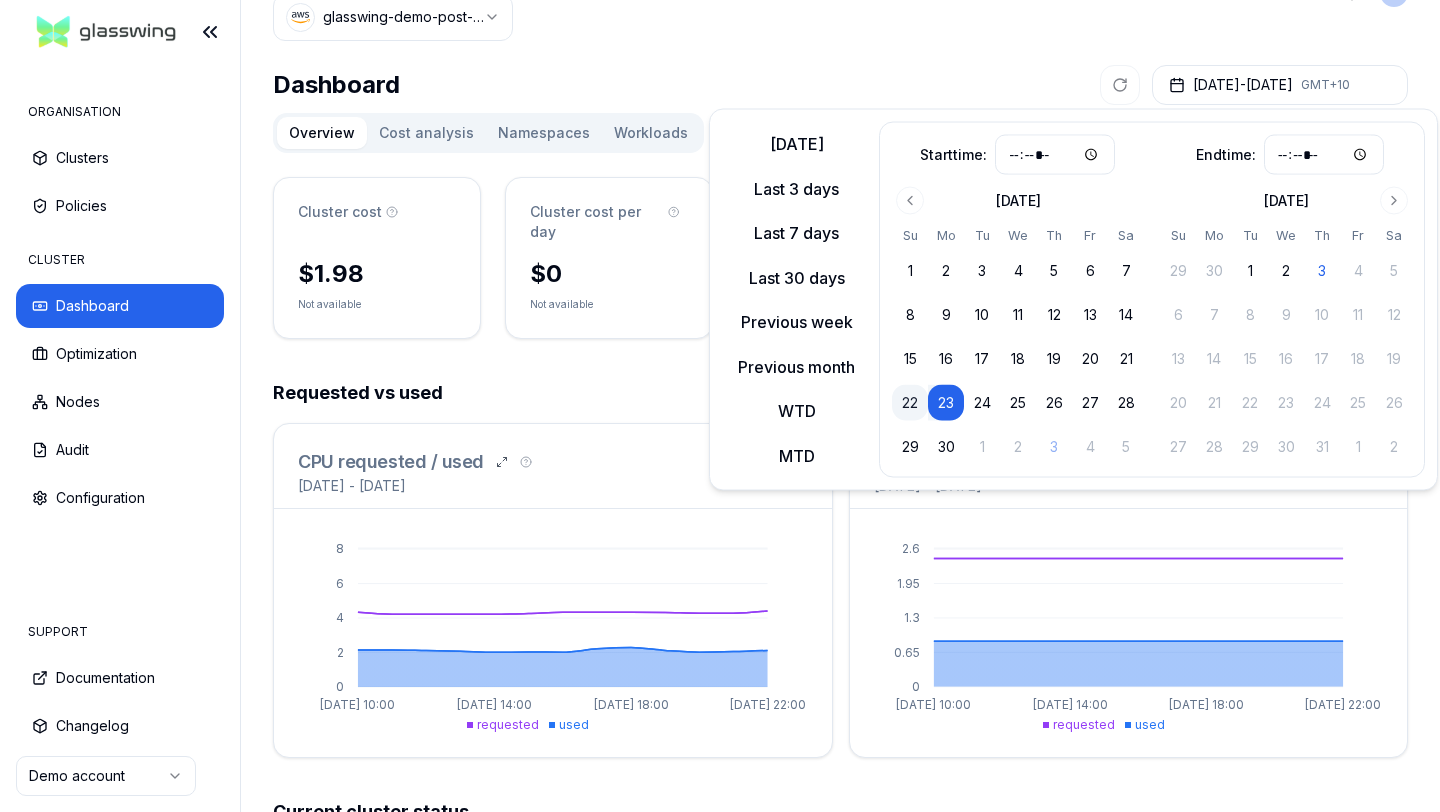 click on "22" at bounding box center (910, 403) 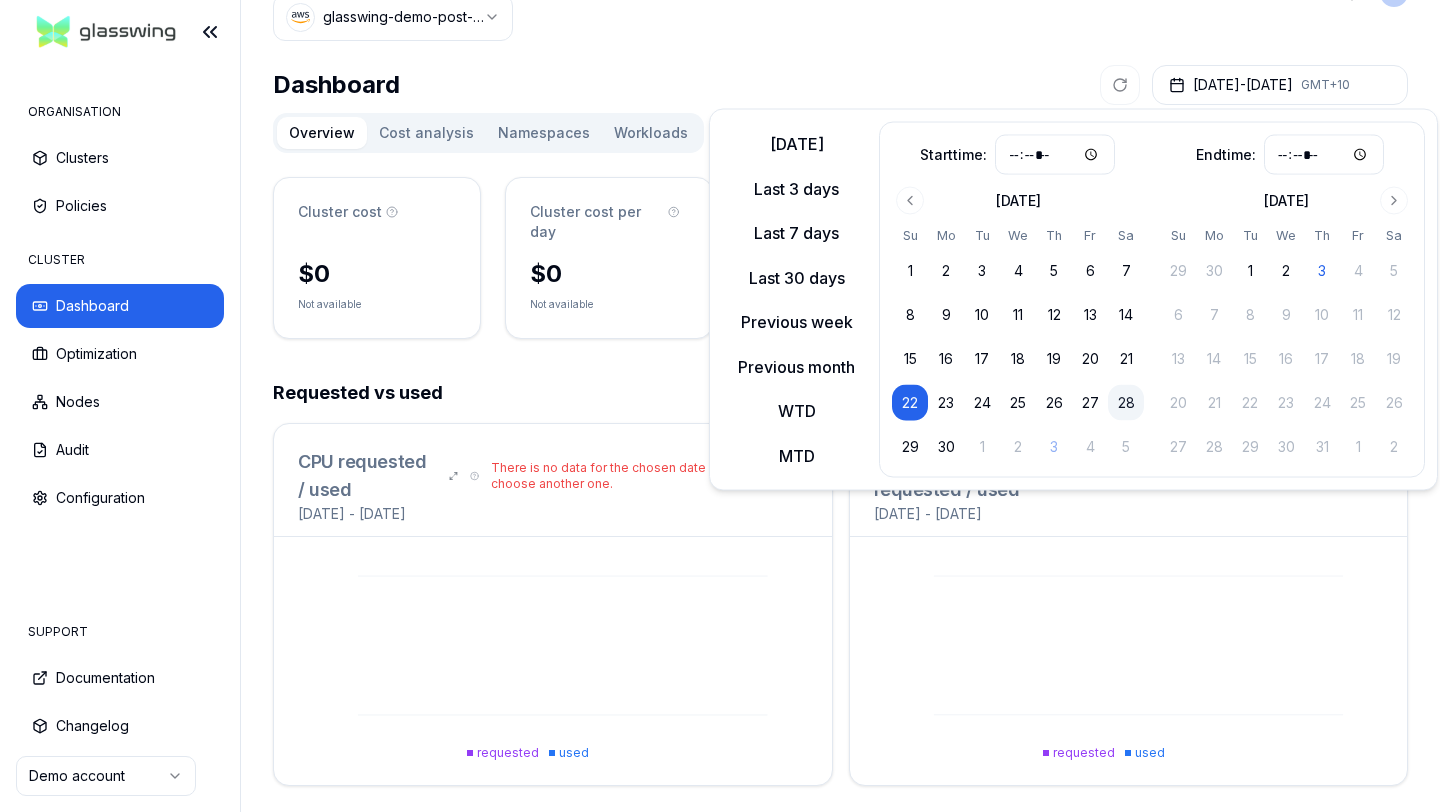 click on "28" at bounding box center [1126, 403] 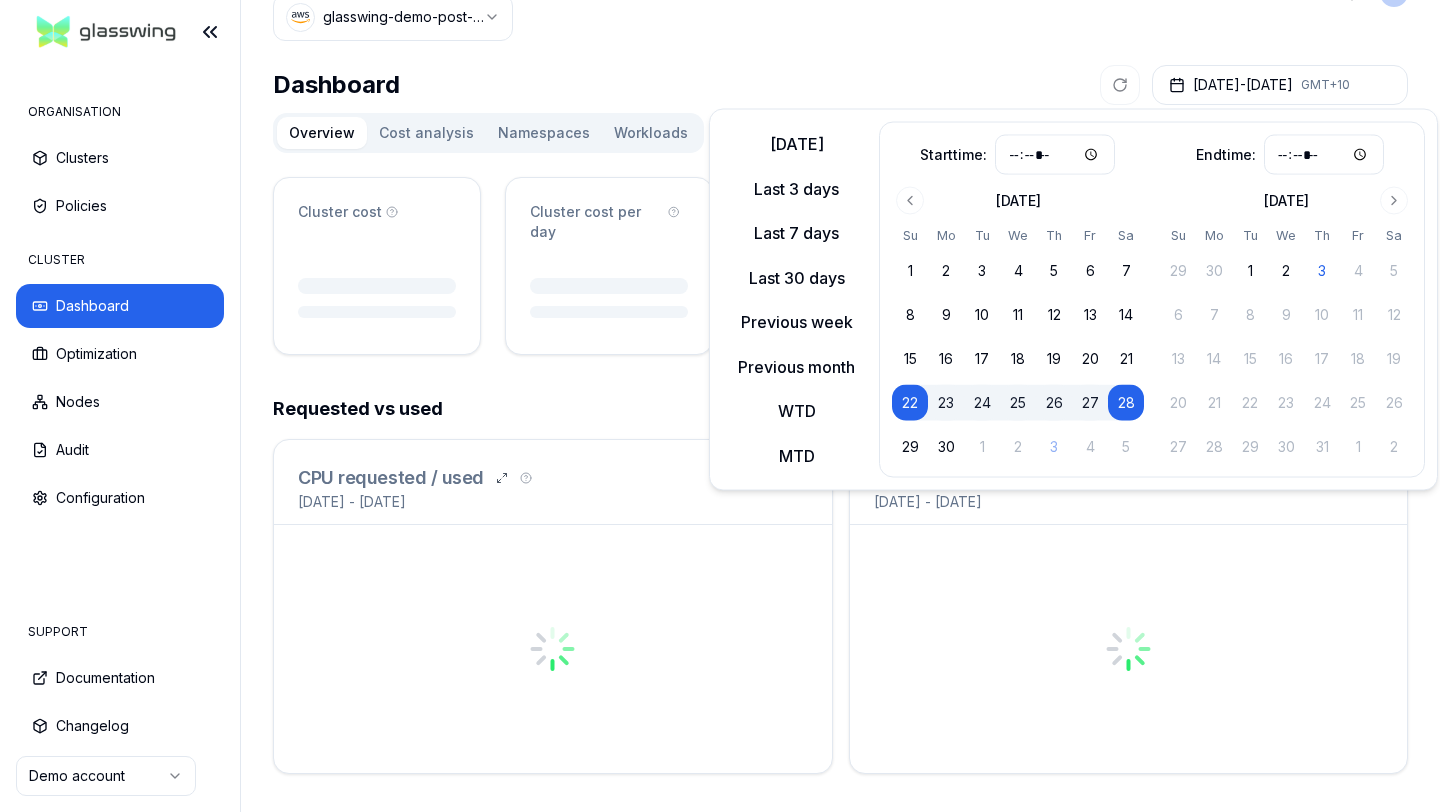 click on "28" at bounding box center [1126, 403] 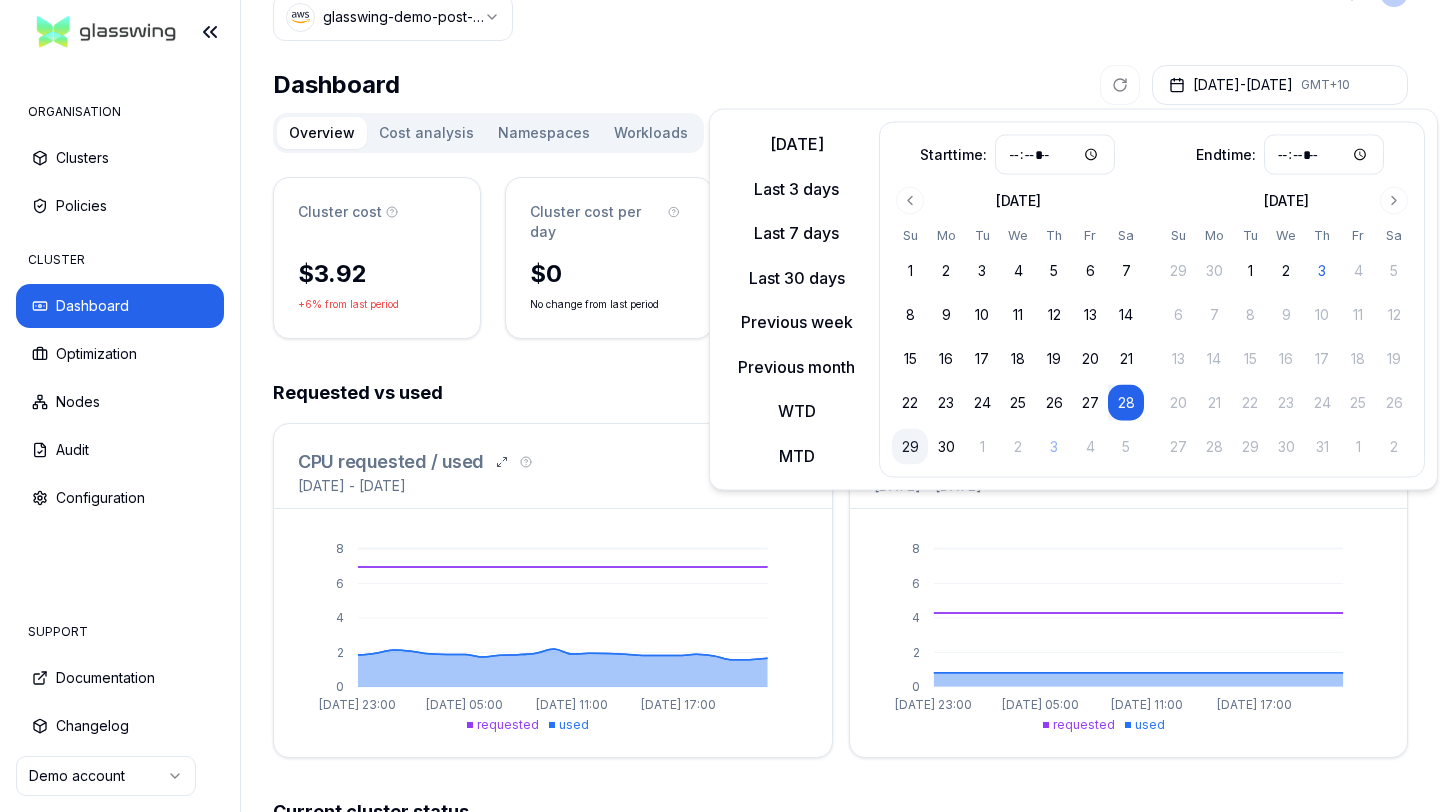 click on "29" at bounding box center [910, 447] 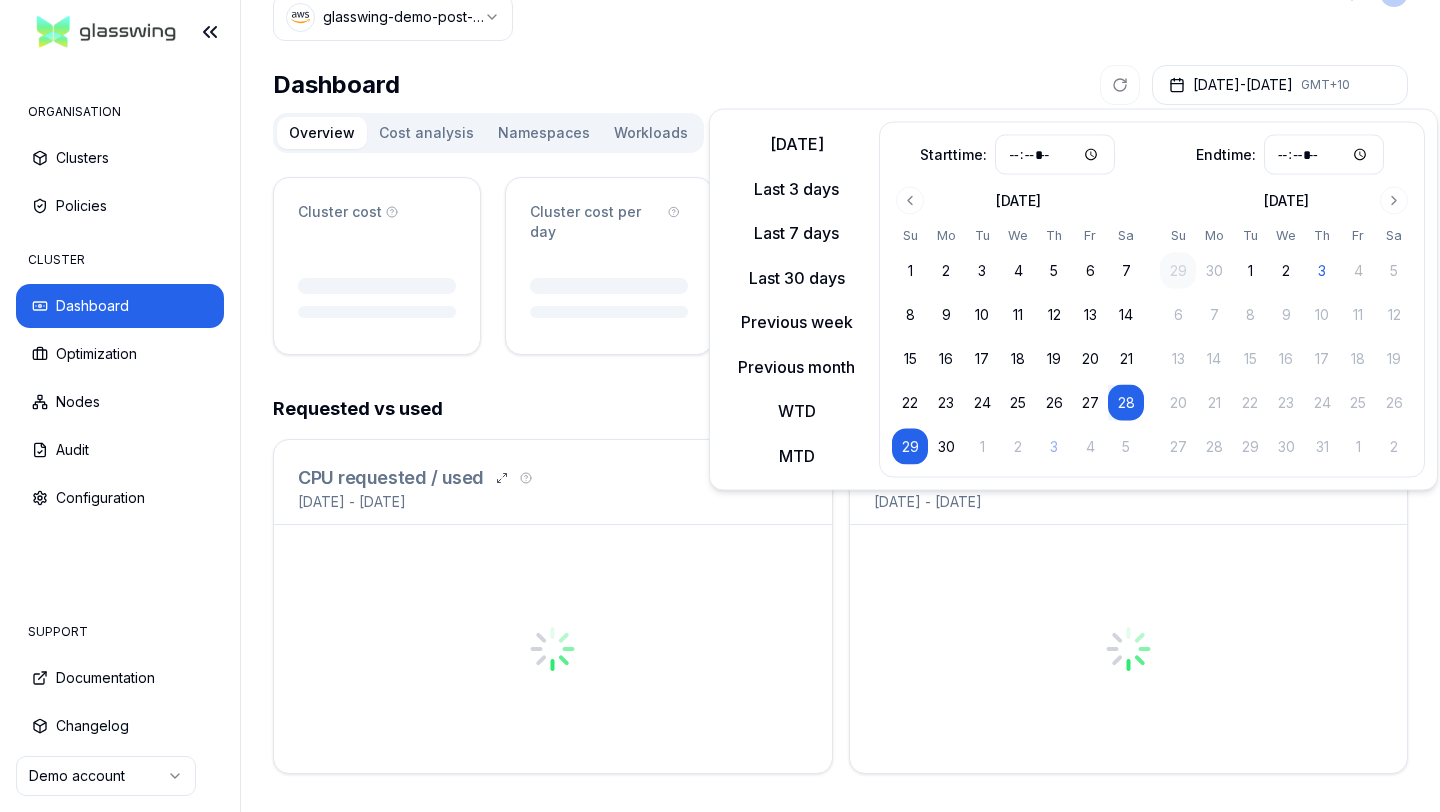 click on "29" at bounding box center (910, 447) 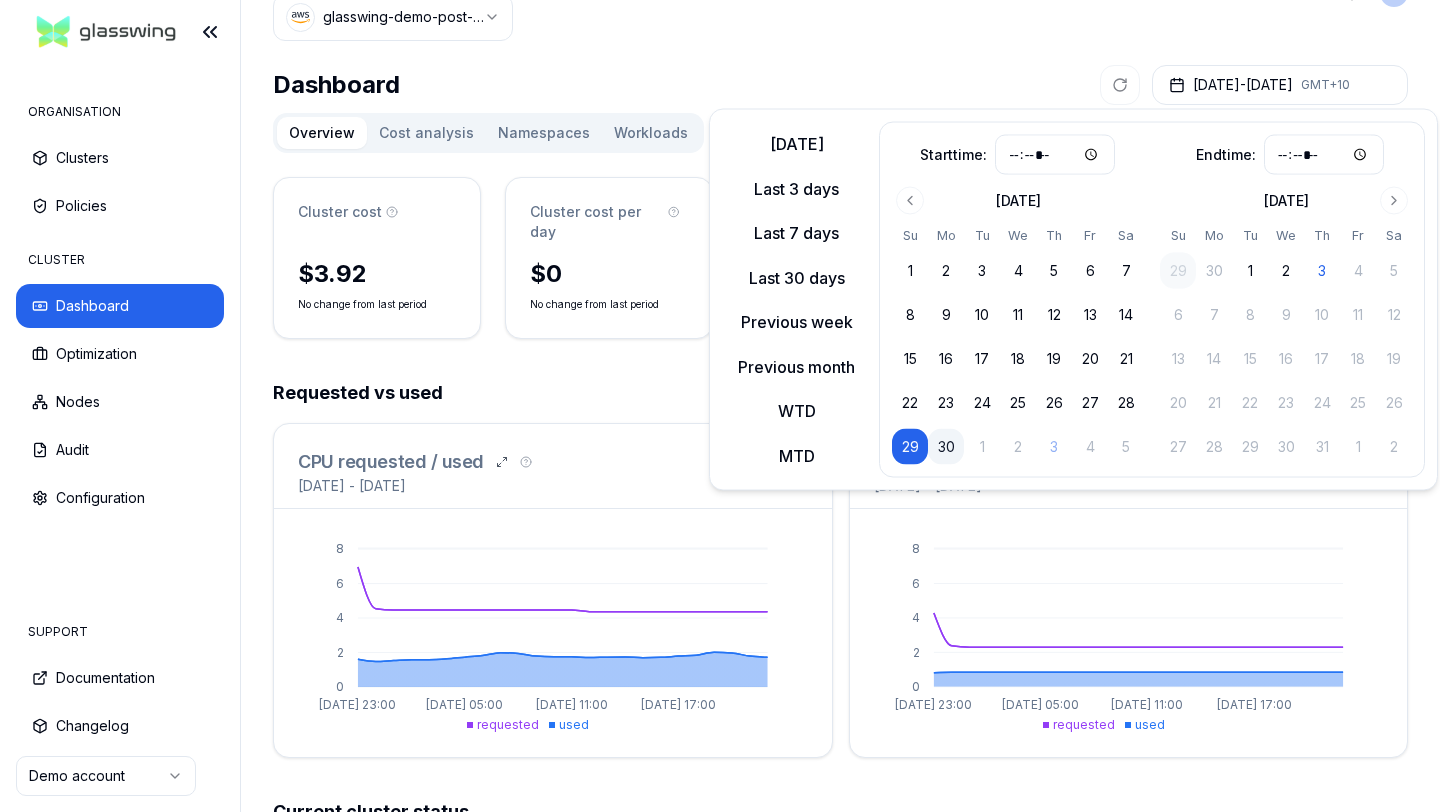 click on "30" at bounding box center (946, 447) 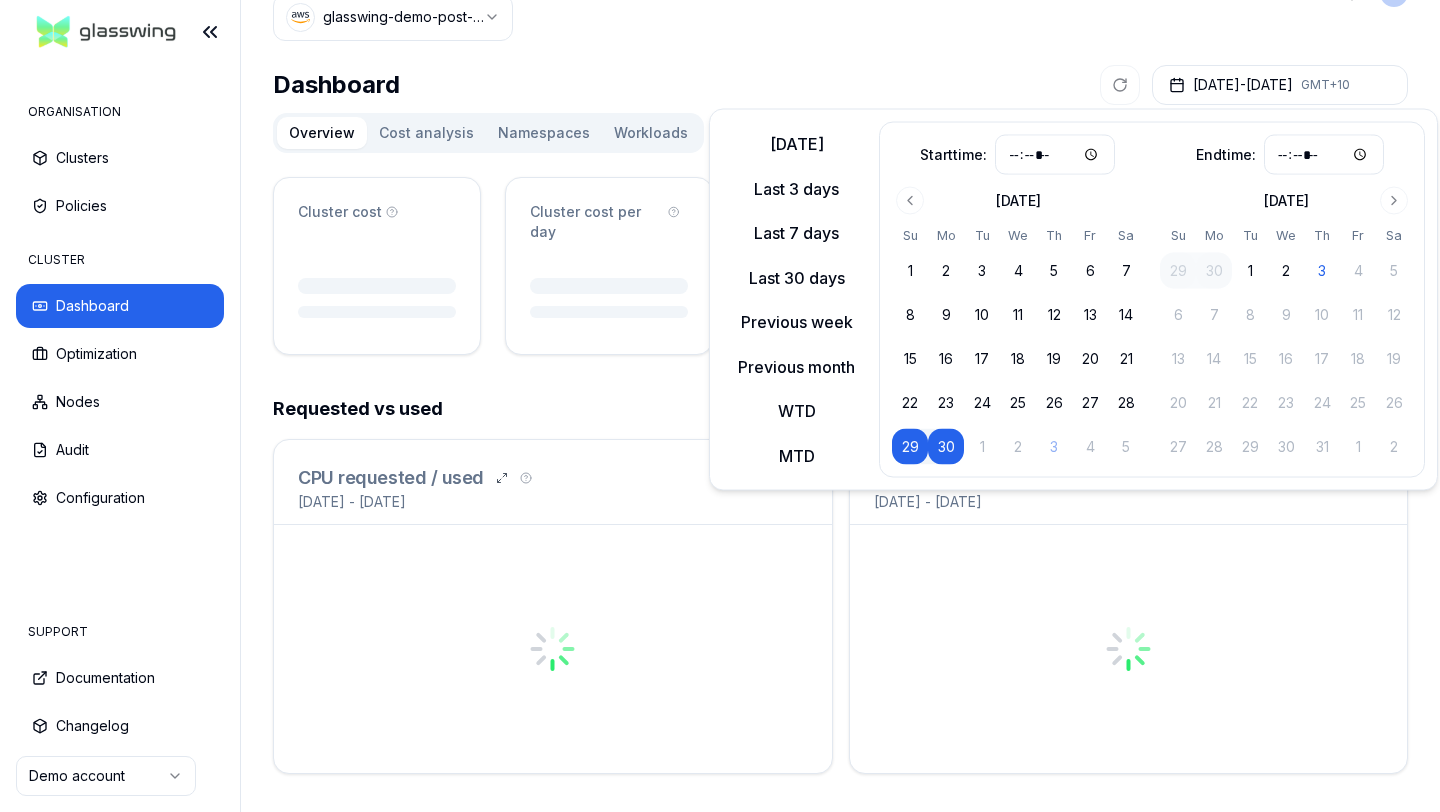 click on "30" at bounding box center (946, 447) 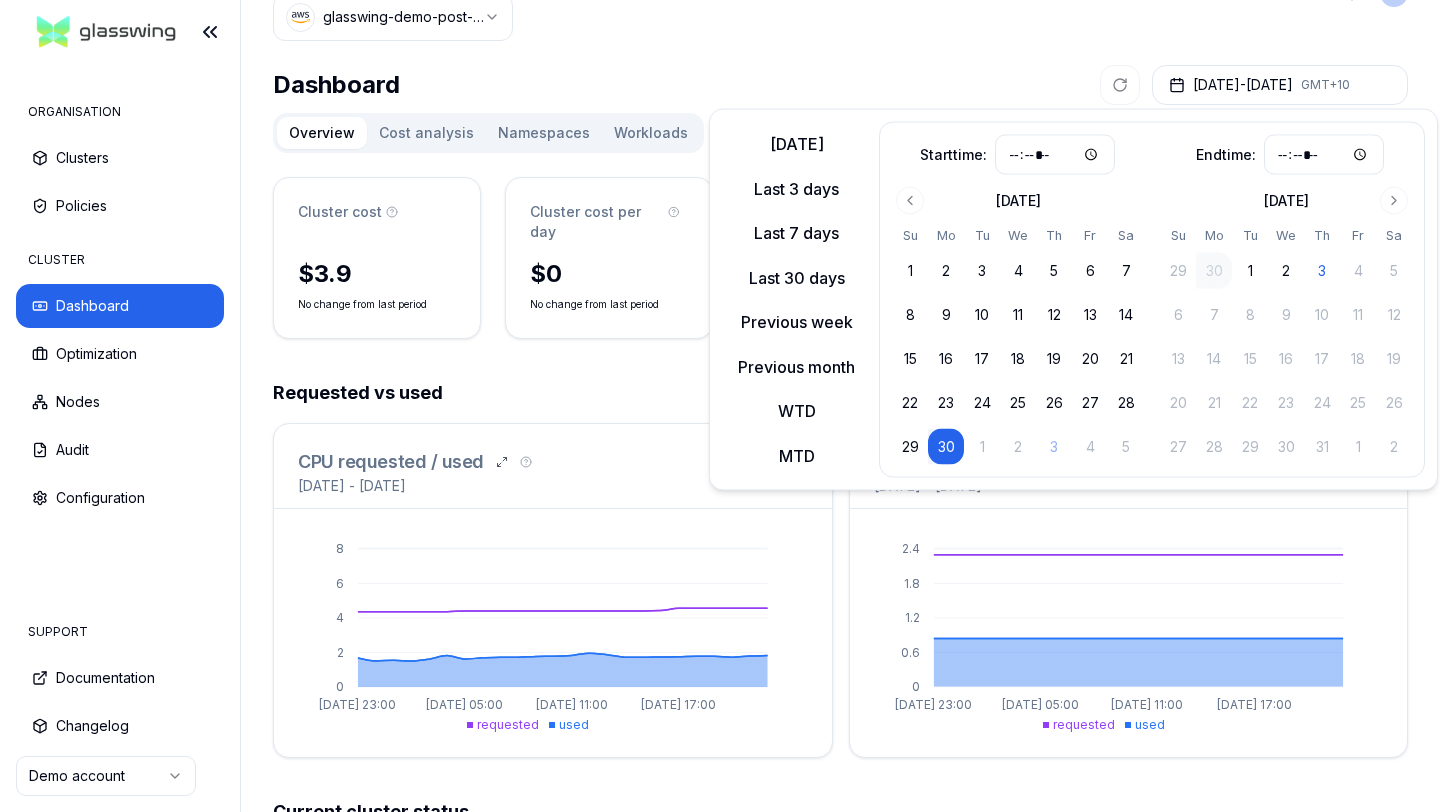 click on "Cluster cost $3.9 No change from last period Cluster cost per day $0 No change from last period Cluster cost per workload $0.07 Not available Carbon emission 0.1 kg -1% from last period Available savings (last 30 days) $9.35 Not available Requested vs used CPU requested / used [DATE] - [DATE] 0 2 4 6 [DATE] 23:00 [DATE] 05:00 [DATE] 11:00 [DATE] 17:00 requested used Memory requested / used [DATE] - [DATE] 0 0.6 1.2 1.8 2.4 [DATE] 23:00 [DATE] 05:00 [DATE] 11:00 [DATE] 17:00 requested used Current cluster status Provider 2 Node pools 15 Running workloads us-west-2 Region 6 Registered nodes 27 Running pods 1.32 Cluster version 9 Namespaces 0 Unscheduled pods Current agent status Connected Agent status v0.3.0-rc.3-7-g49ff4f5c Agent version No Upgrade available" at bounding box center (840, 768) 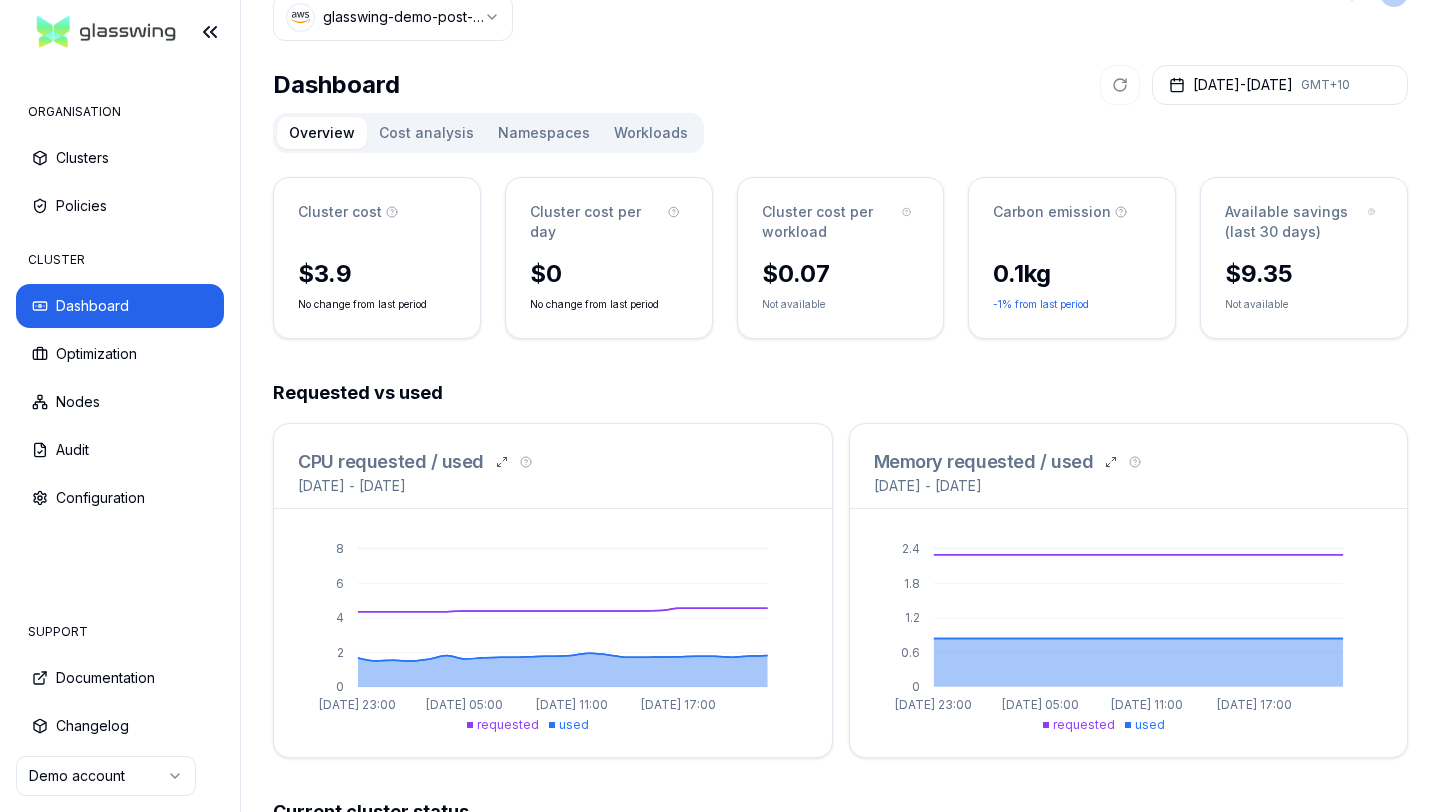 click on "ORGANISATION Clusters Policies CLUSTER Dashboard Optimization Nodes Audit Configuration SUPPORT Documentation Changelog Demo account Cluster glasswing-demo-post-opt Toggle theme ** ORGANISATION CLUSTER Dashboard [DATE]  -  [DATE] GMT+10 Overview Cost analysis Namespaces Workloads Cluster cost $3.9 No change from last period Cluster cost per day $0 No change from last period Cluster cost per workload $0.07 Not available Carbon emission 0.1 kg -1% from last period Available savings (last 30 days) $9.35 Not available Requested vs used CPU requested / used [DATE] - [DATE] 0 2 4 6 [DATE] 23:00 [DATE] 05:00 [DATE] 11:00 [DATE] 17:00 requested used Memory requested / used [DATE] - [DATE] 0 0.6 1.2 1.8 2.4 [DATE] 23:00 [DATE] 05:00 [DATE] 11:00 [DATE] 17:00 requested used Current cluster status Provider 2 Node pools 15 Running workloads us-west-2 Region 6 Registered nodes 27 Running pods 1.32 Cluster version 9 Namespaces 0 Unscheduled pods Current agent status Connected" at bounding box center (720, 406) 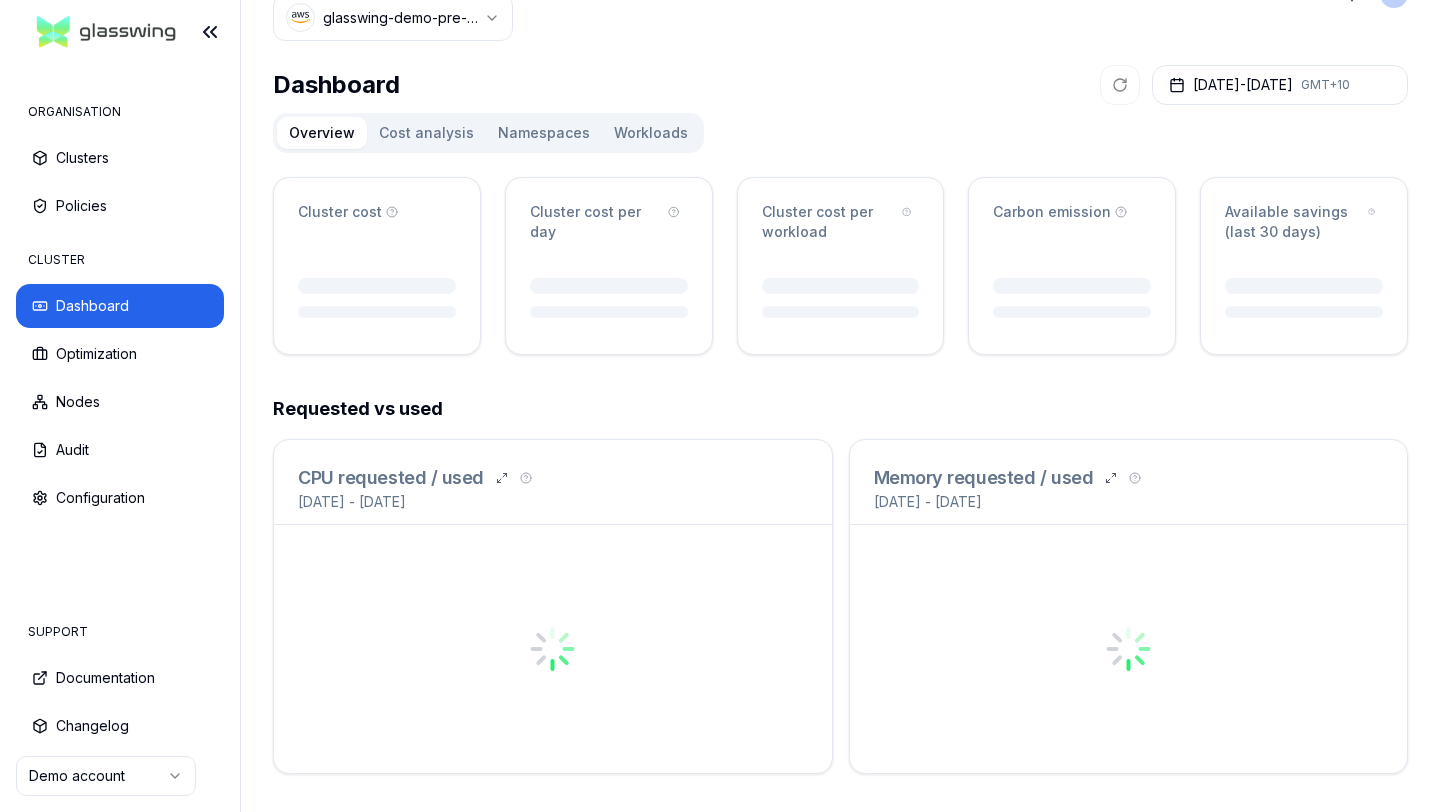 scroll, scrollTop: 0, scrollLeft: 0, axis: both 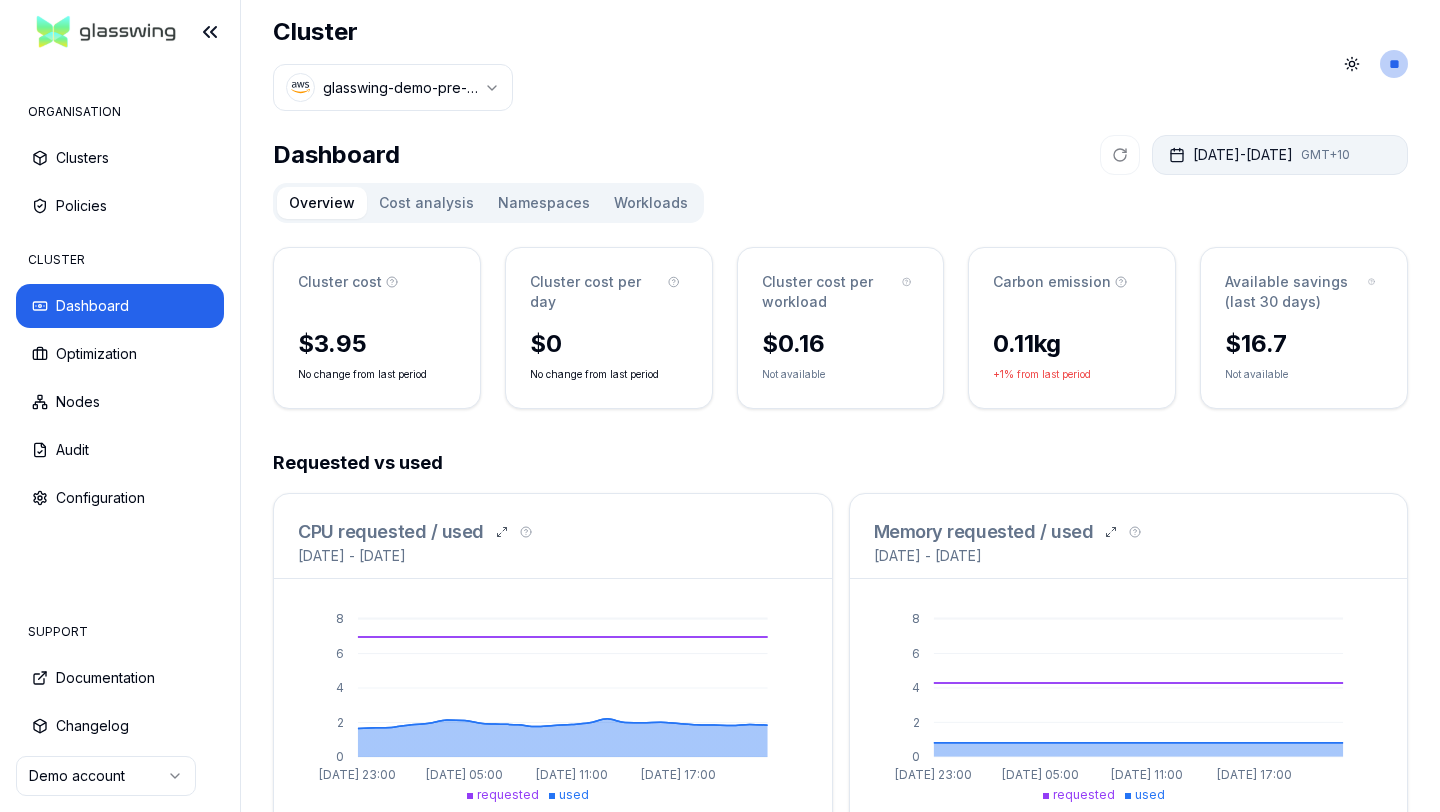 click on "[DATE]  -  [DATE] GMT+10" at bounding box center (1280, 155) 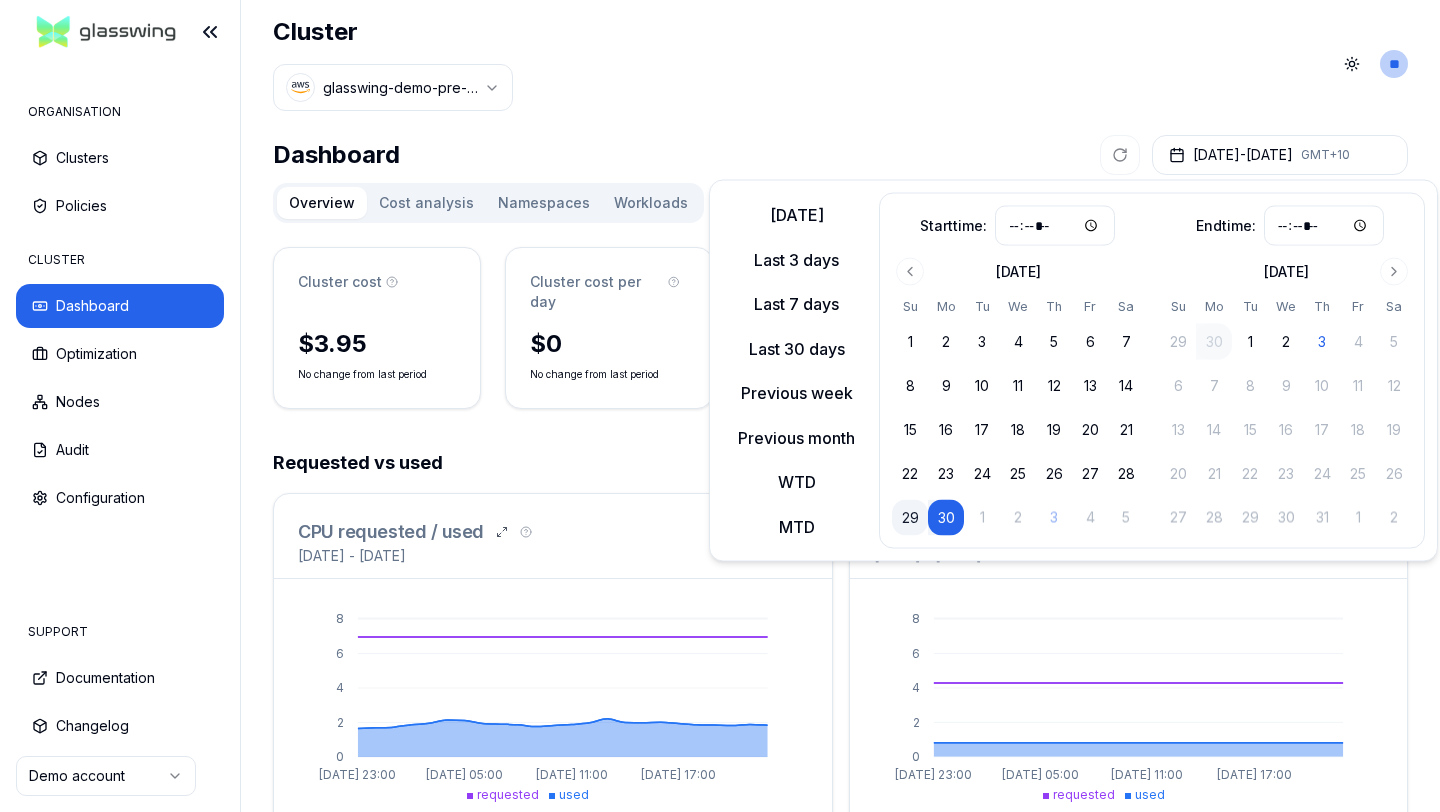 click on "29" at bounding box center (910, 518) 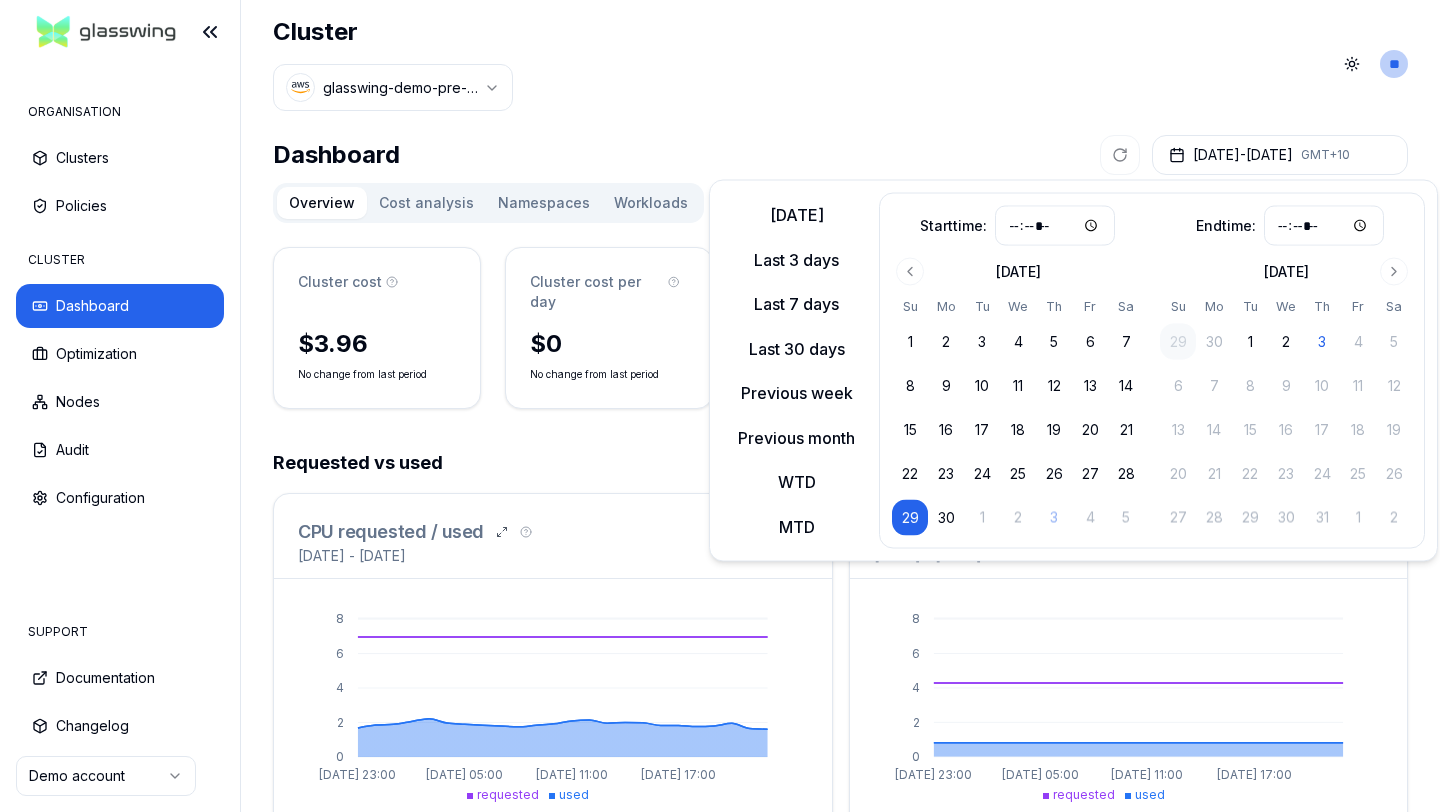 click on "Dashboard [DATE]  -  [DATE] GMT+10" at bounding box center [840, 155] 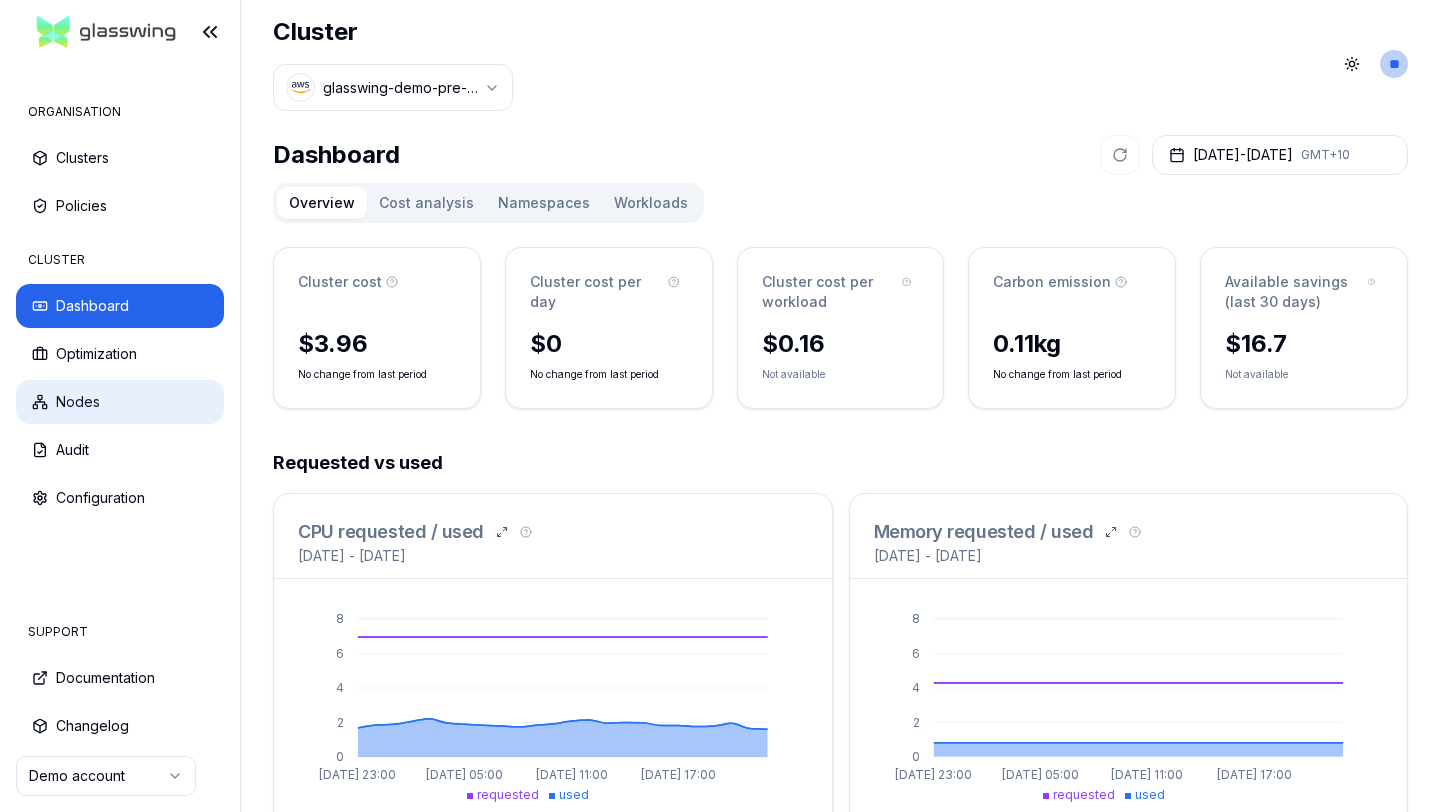 click on "Nodes" at bounding box center [120, 402] 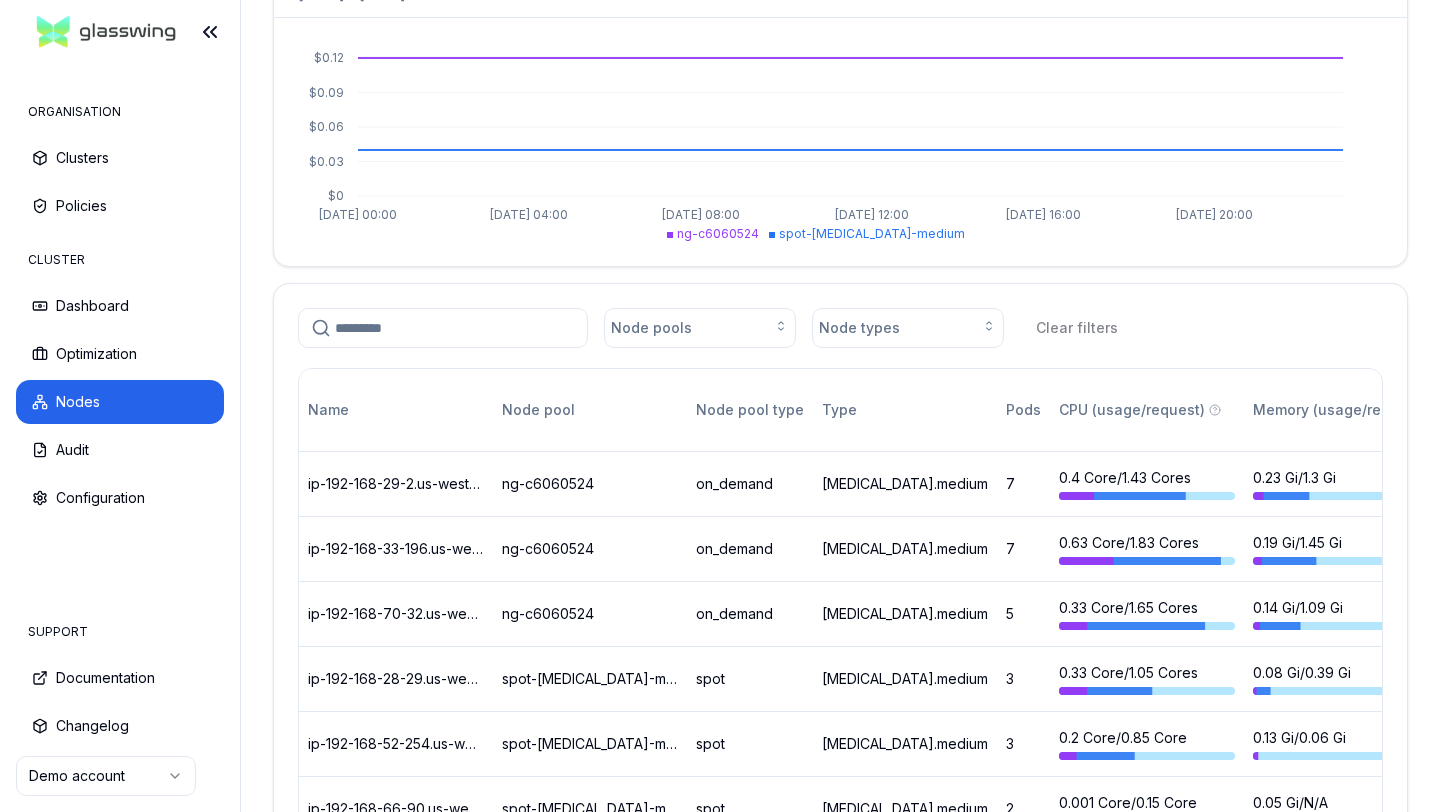 scroll, scrollTop: 395, scrollLeft: 0, axis: vertical 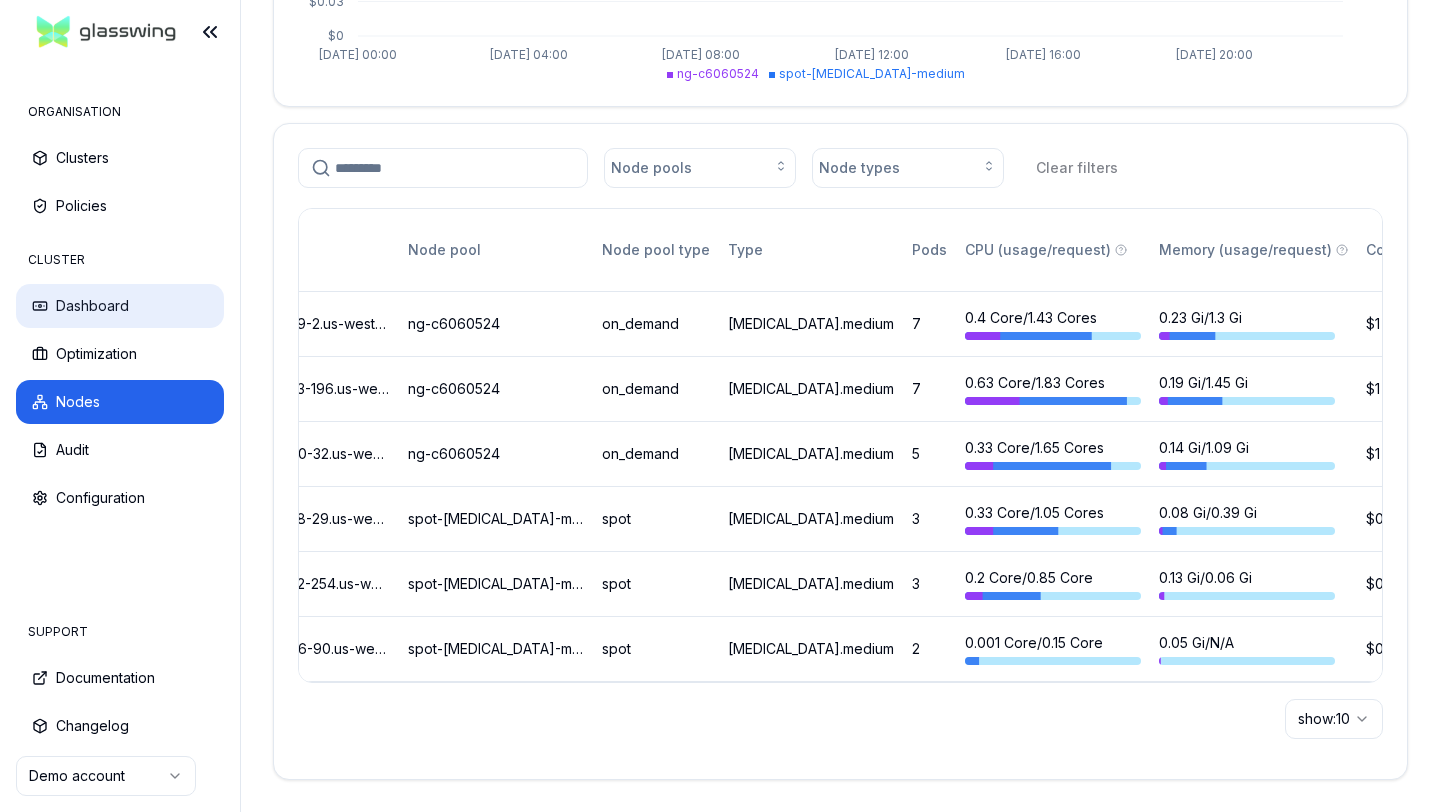 click on "Dashboard" at bounding box center (120, 306) 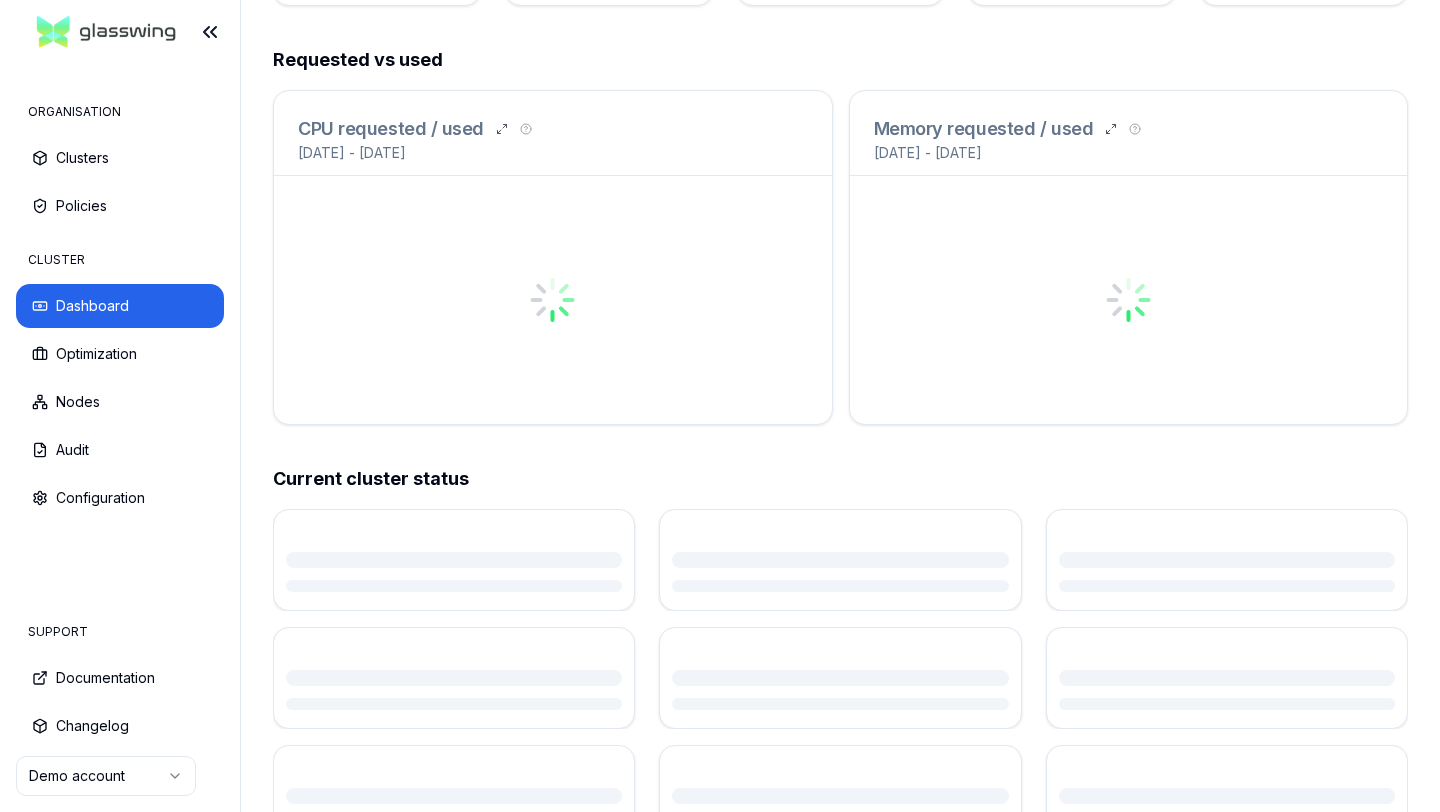 scroll, scrollTop: 0, scrollLeft: 0, axis: both 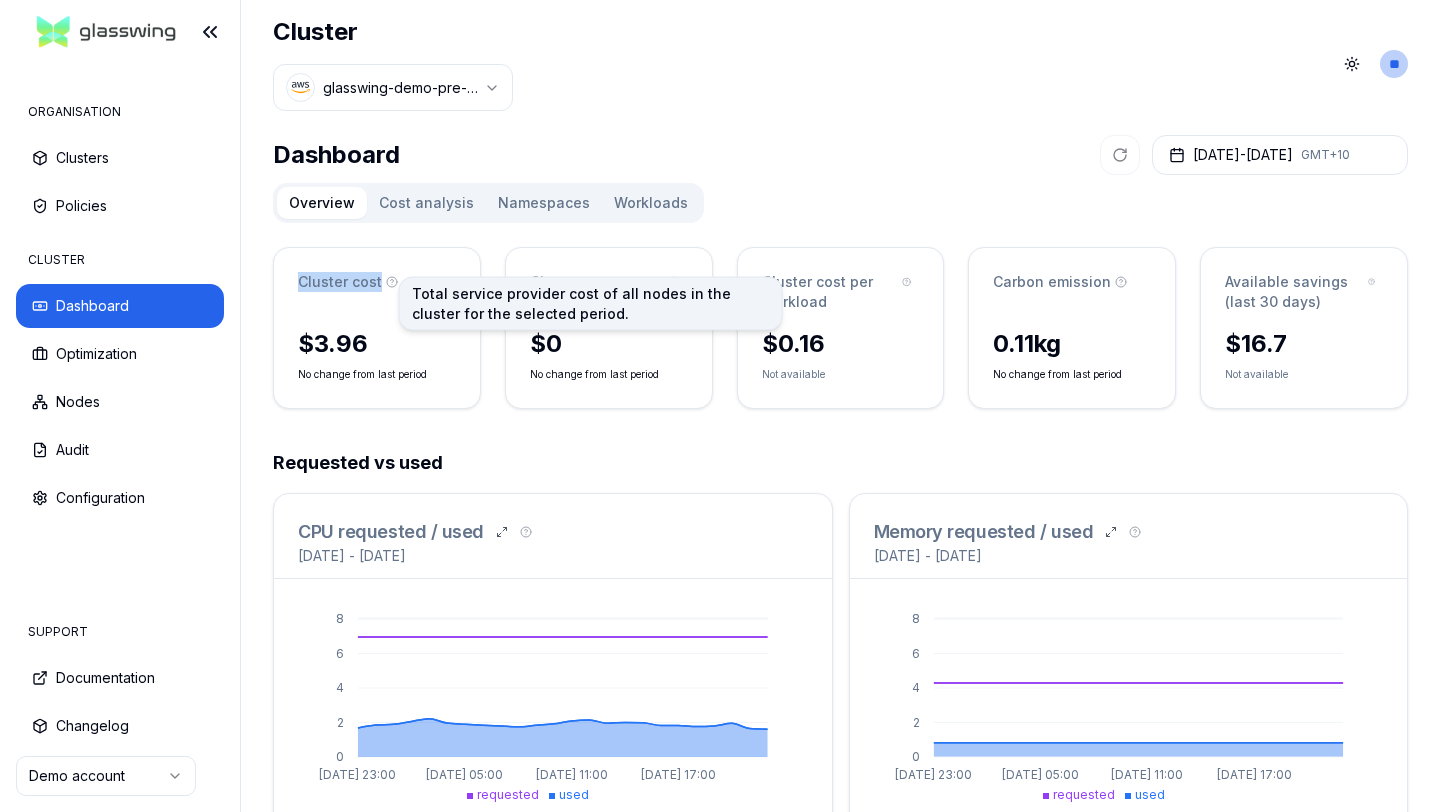 drag, startPoint x: 300, startPoint y: 284, endPoint x: 391, endPoint y: 285, distance: 91.00549 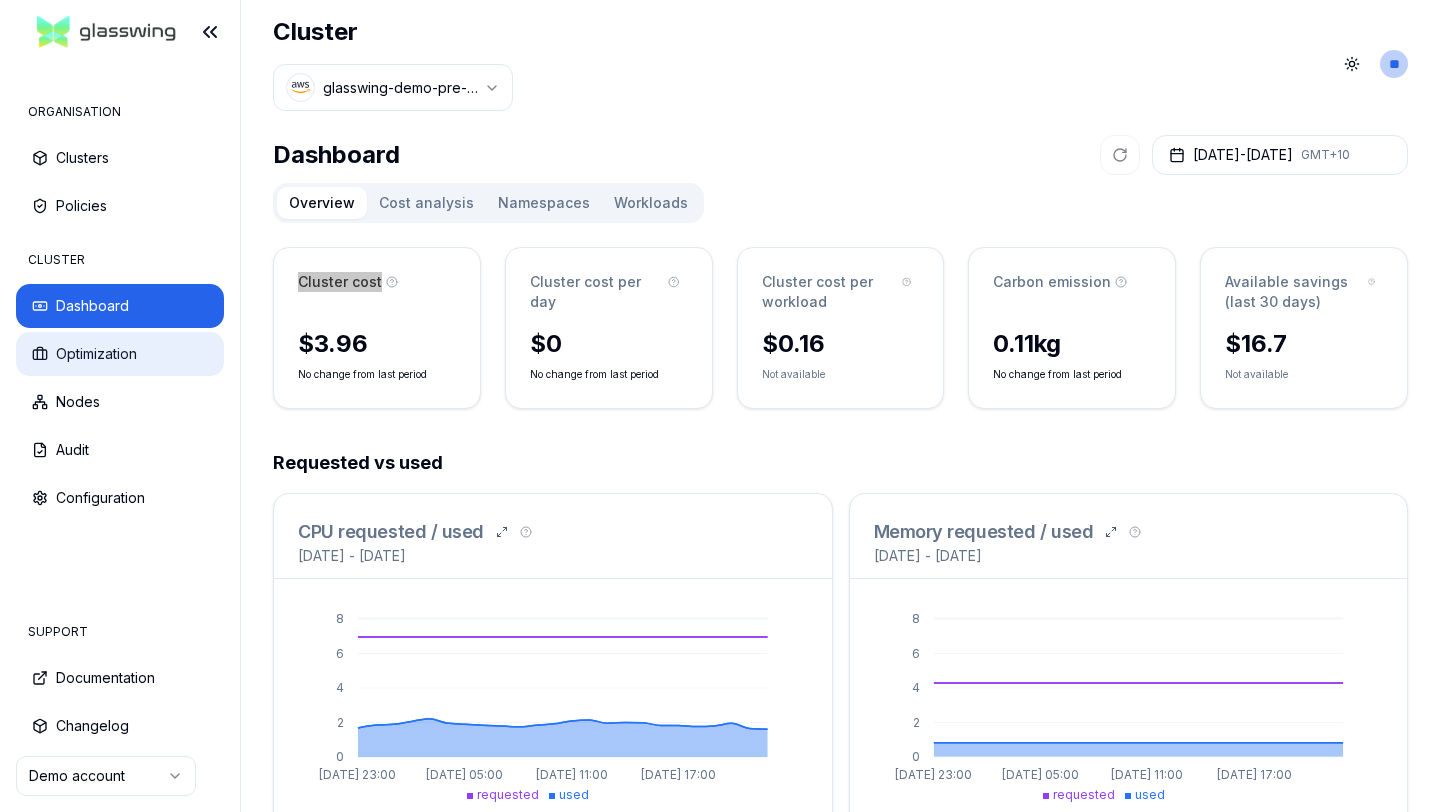 click on "Optimization" at bounding box center (120, 354) 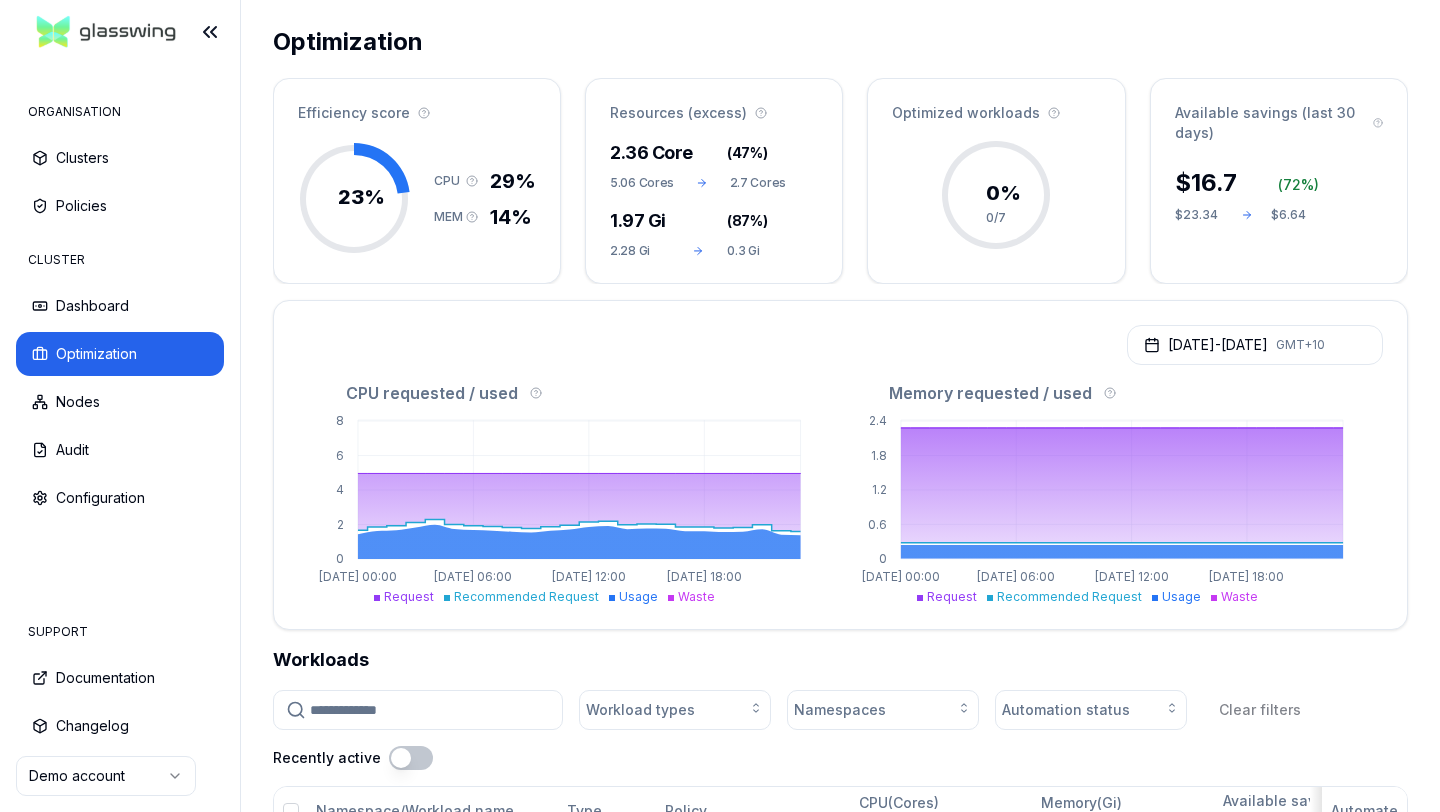 scroll, scrollTop: 0, scrollLeft: 0, axis: both 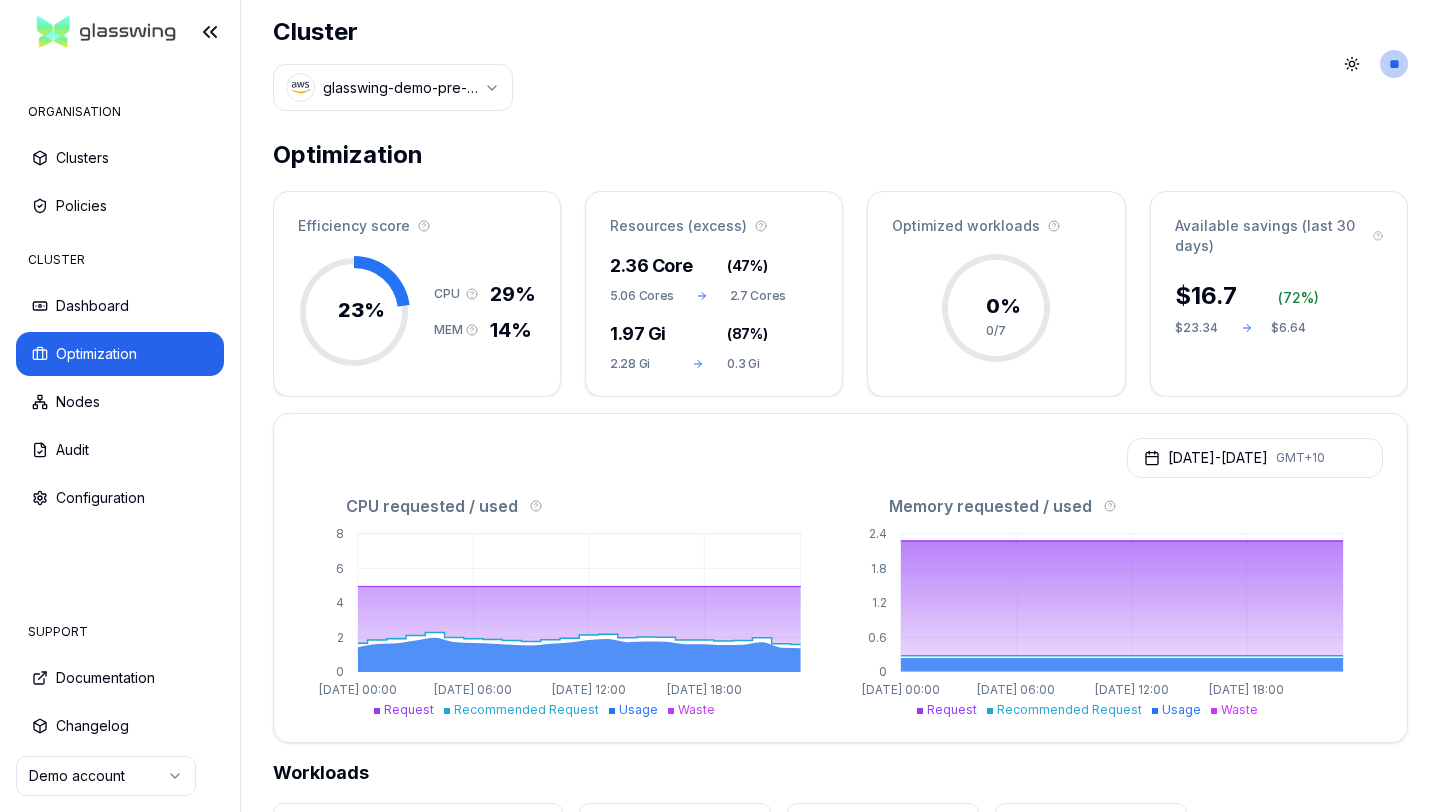 click on "ORGANISATION Clusters Policies CLUSTER Dashboard Optimization Nodes Audit Configuration SUPPORT Documentation Changelog Demo account Cluster glasswing-demo-pre-opt Toggle theme ** ORGANISATION CLUSTER Optimization Efficiency score 23 % CPU 29% MEM 14% Resources (excess) 2.36 Core   ( 47% ) 5.06 Cores 2.7 Cores 1.97 Gi   ( 87% ) 2.28 Gi 0.3 Gi Optimized workloads 0 % 0/7 Available savings (last 30 days) $ 16.7   ( 72 %) $23.34 $6.64 [DATE]  -  [DATE] GMT+10 CPU requested / used 0 2 4 6 [DATE] 00:00 [DATE] 06:00 [DATE] 12:00 [DATE] 18:00 Request Recommended Request Usage Waste Memory requested / used 0 0.6 1.2 1.8 2.4 [DATE] 00:00 [DATE] 06:00 [DATE] 12:00 [DATE] 18:00 Request Recommended Request Usage Waste Workloads Workload types Namespaces Automation status Clear filters Recently active Namespace/Workload name Type Policy CPU(Cores) (request vs recommended) Memory(Gi) (request vs recommended) Available savings (last 30 days) Replica(s) Automate cpu-1 / non-optimized-cpu-1 Deployment Default" at bounding box center (720, 406) 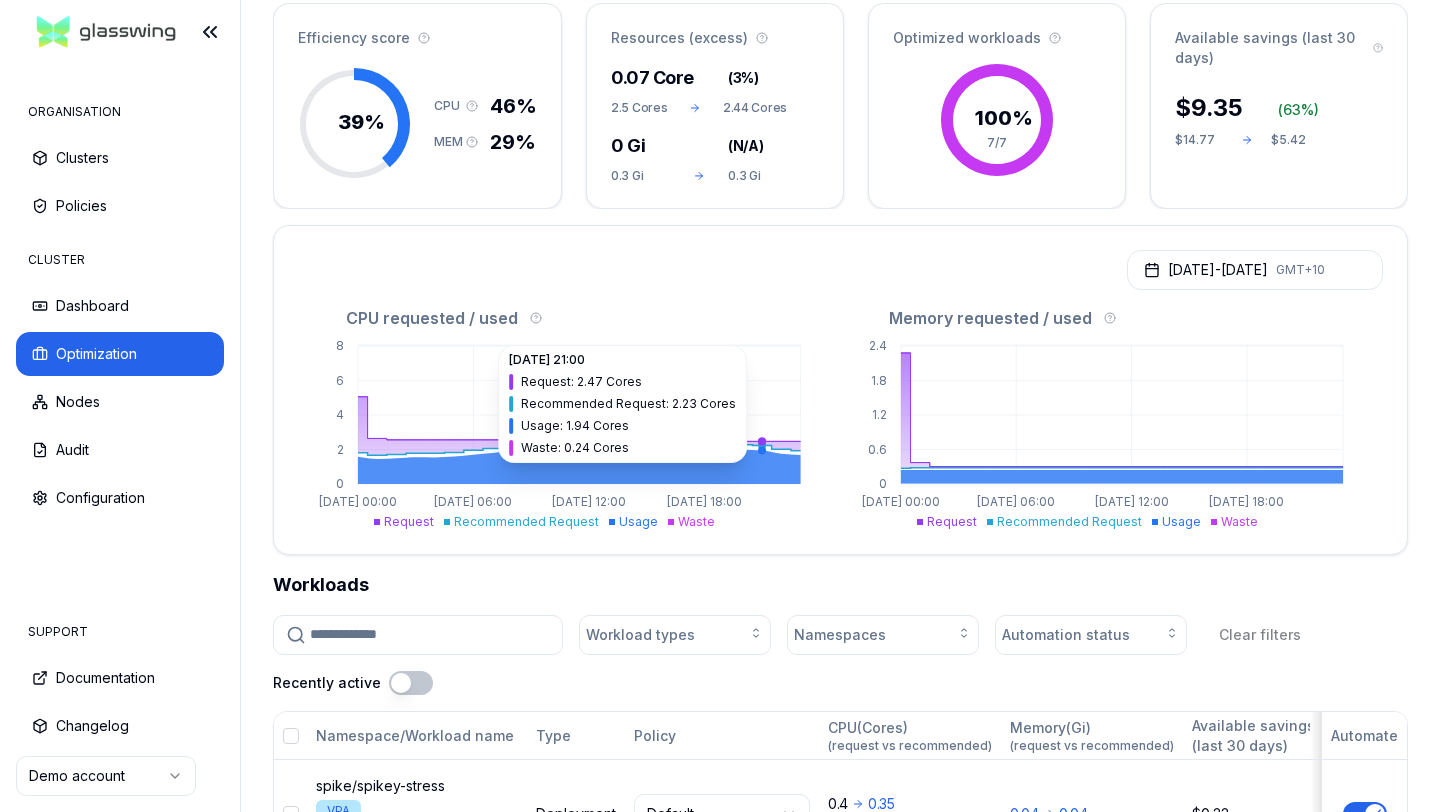 scroll, scrollTop: 142, scrollLeft: 0, axis: vertical 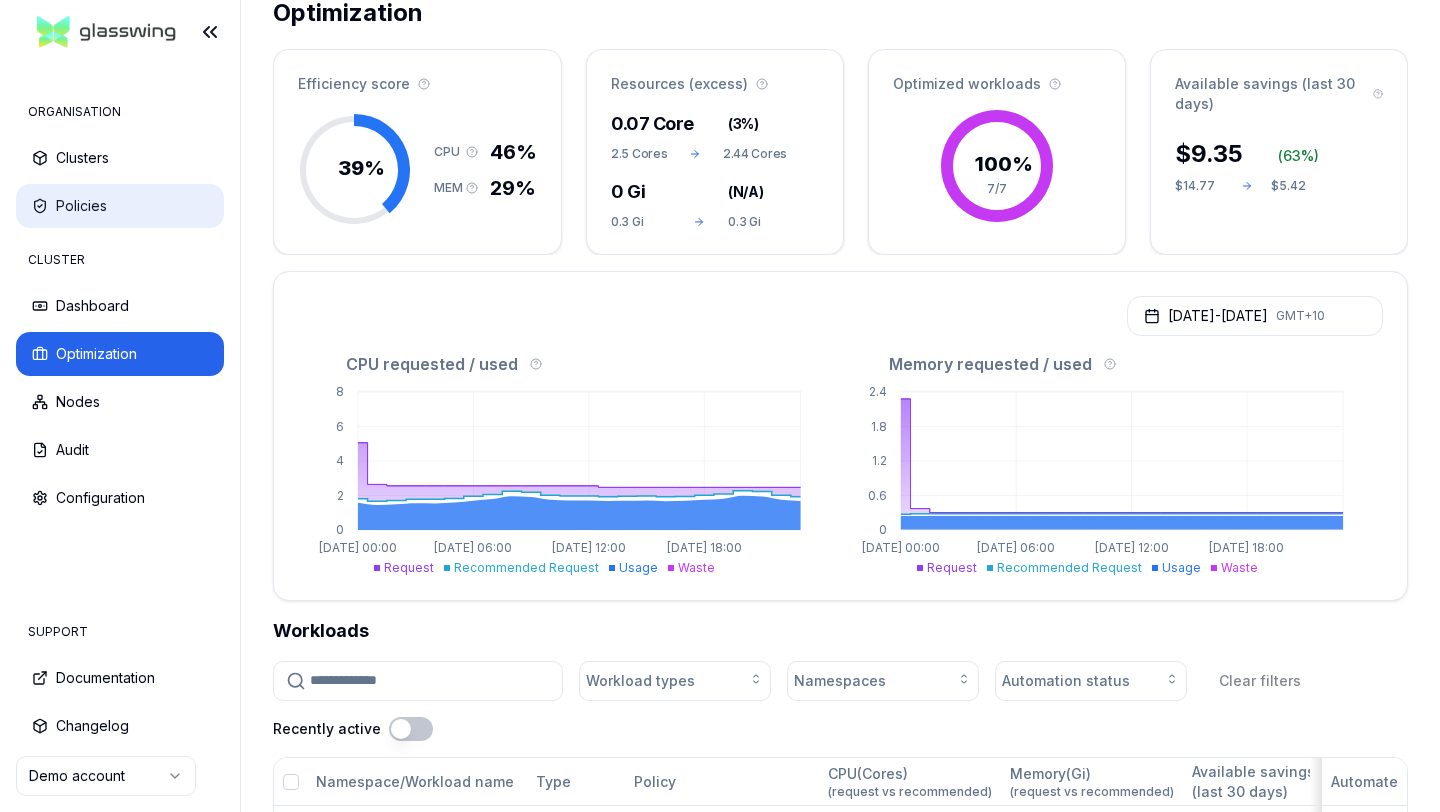 click on "Policies" at bounding box center [120, 206] 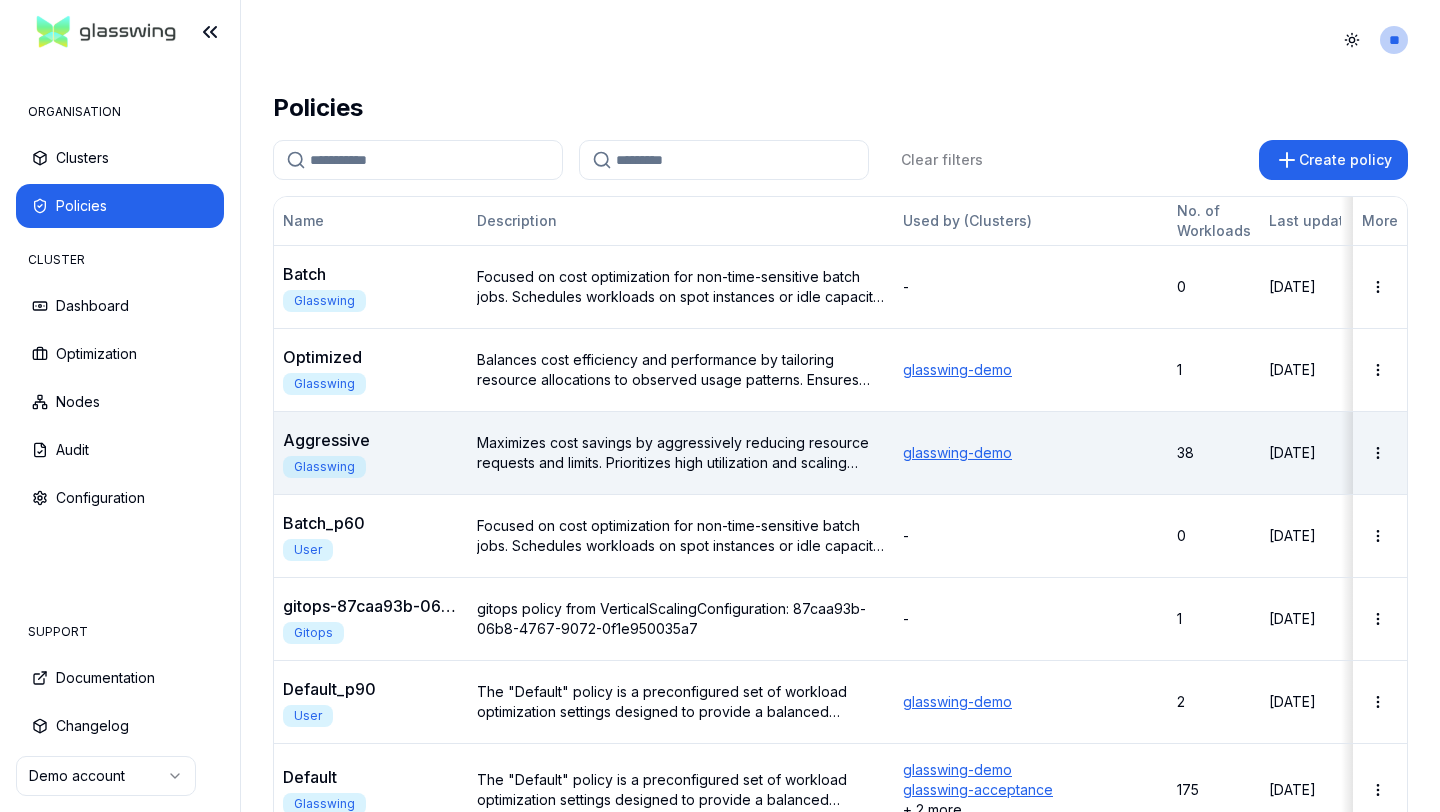 scroll, scrollTop: 159, scrollLeft: 0, axis: vertical 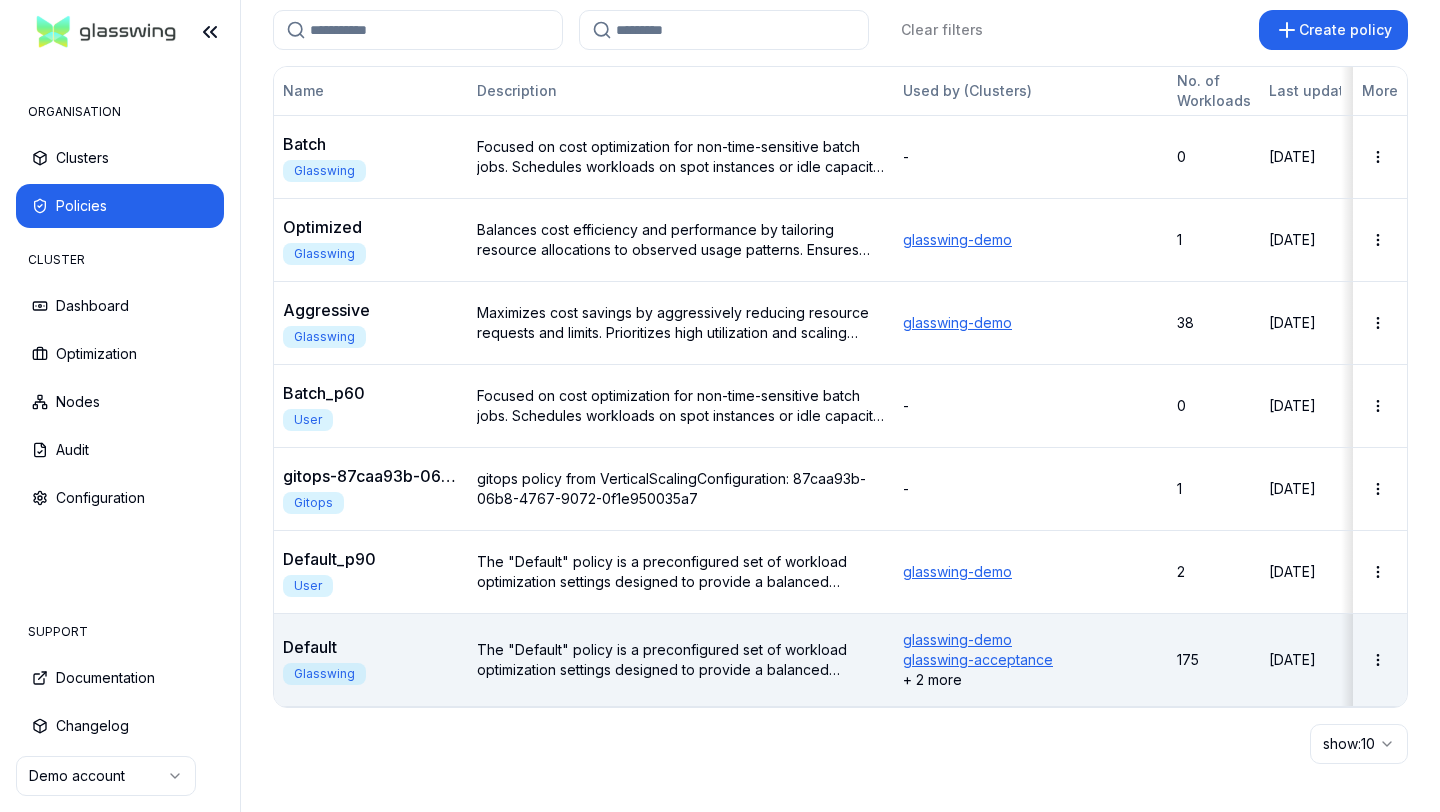 click on "Default Glasswing" at bounding box center [371, 659] 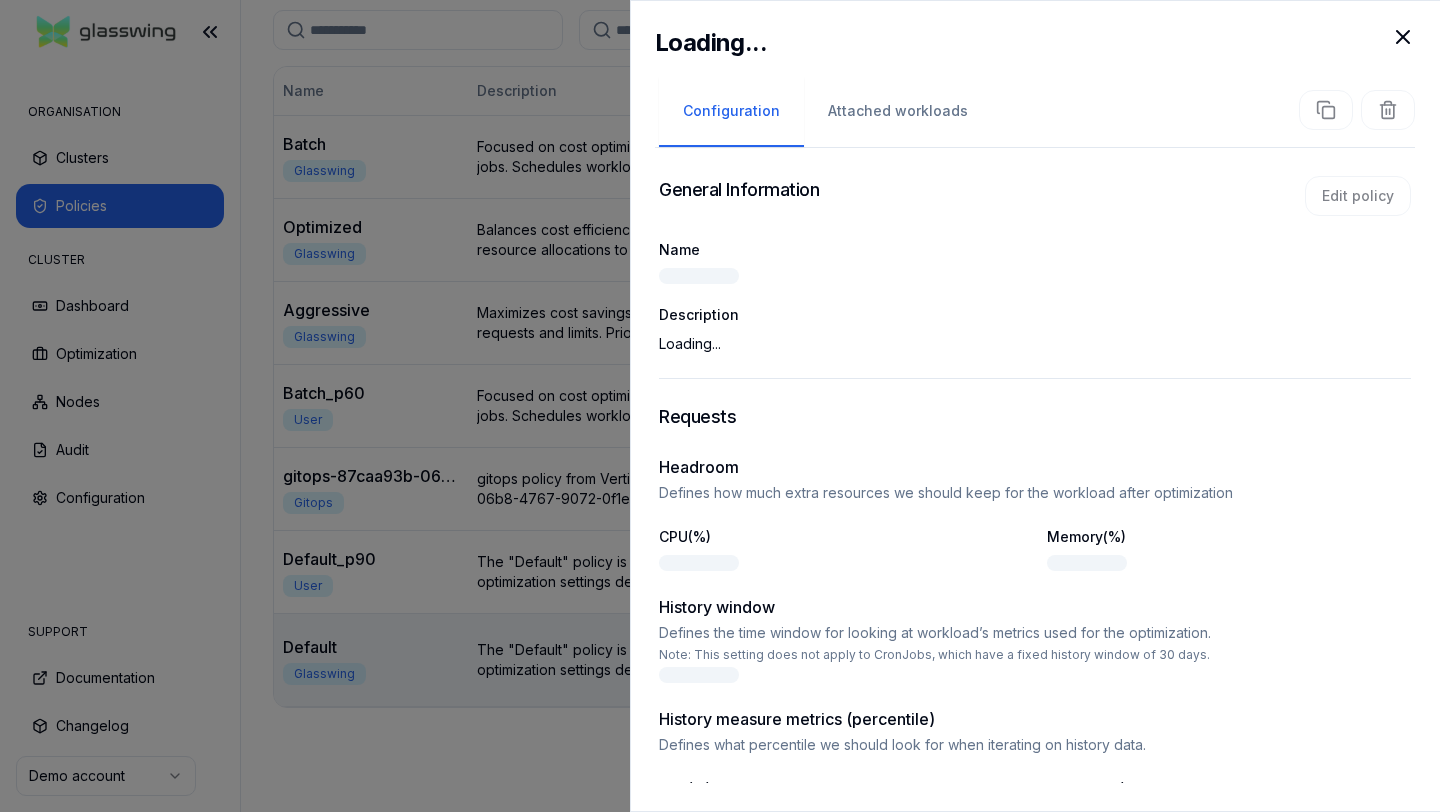 scroll, scrollTop: 80, scrollLeft: 0, axis: vertical 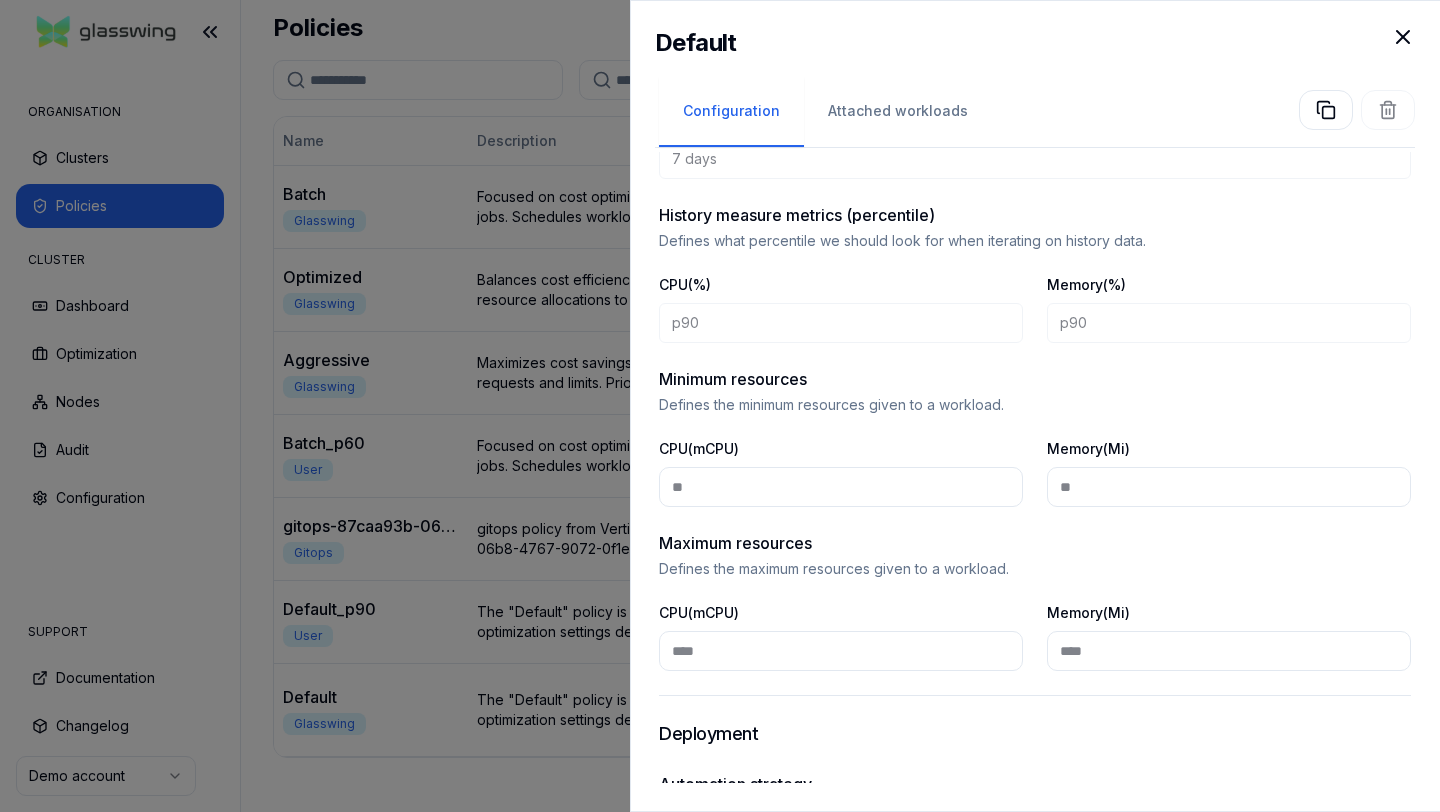 click at bounding box center [720, 406] 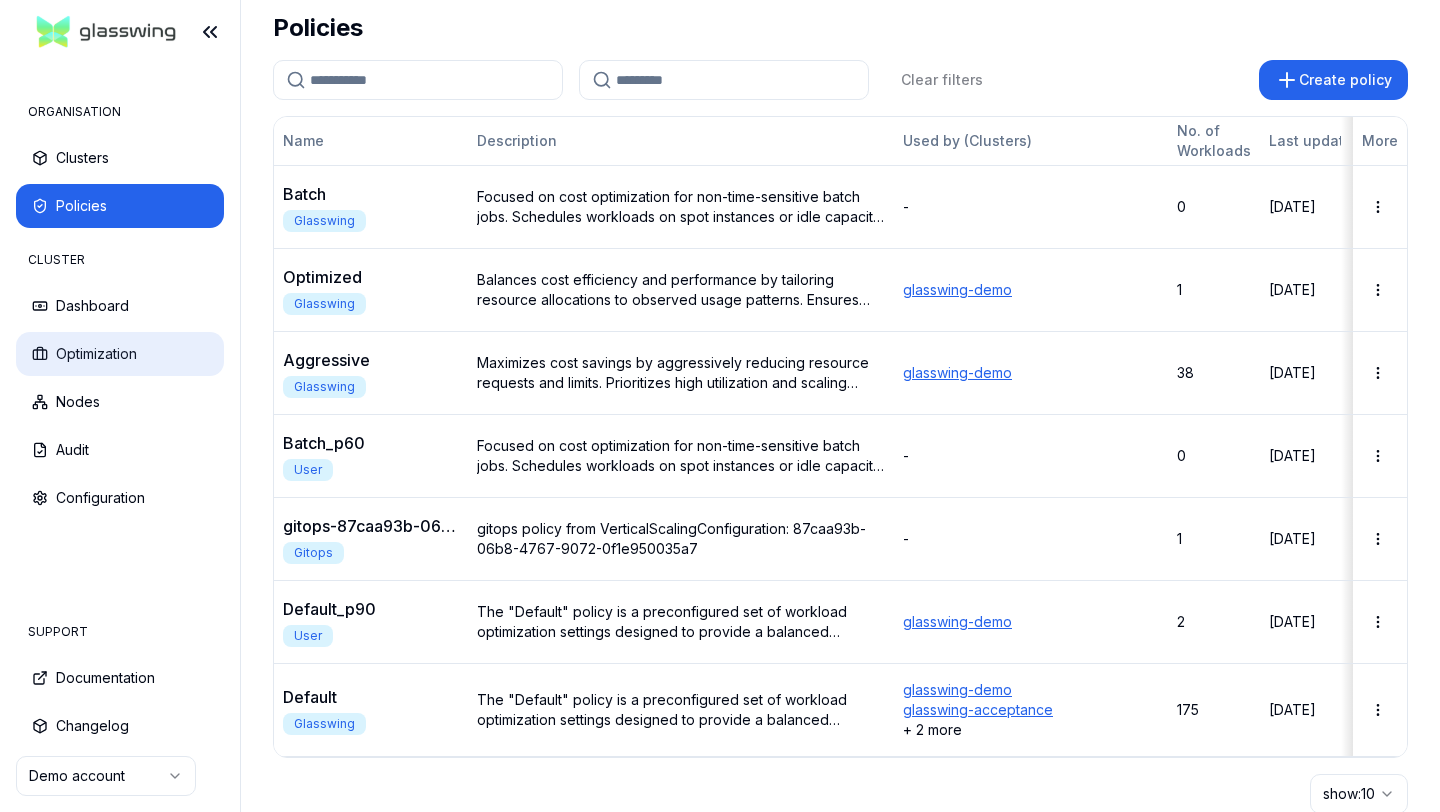 scroll, scrollTop: 0, scrollLeft: 0, axis: both 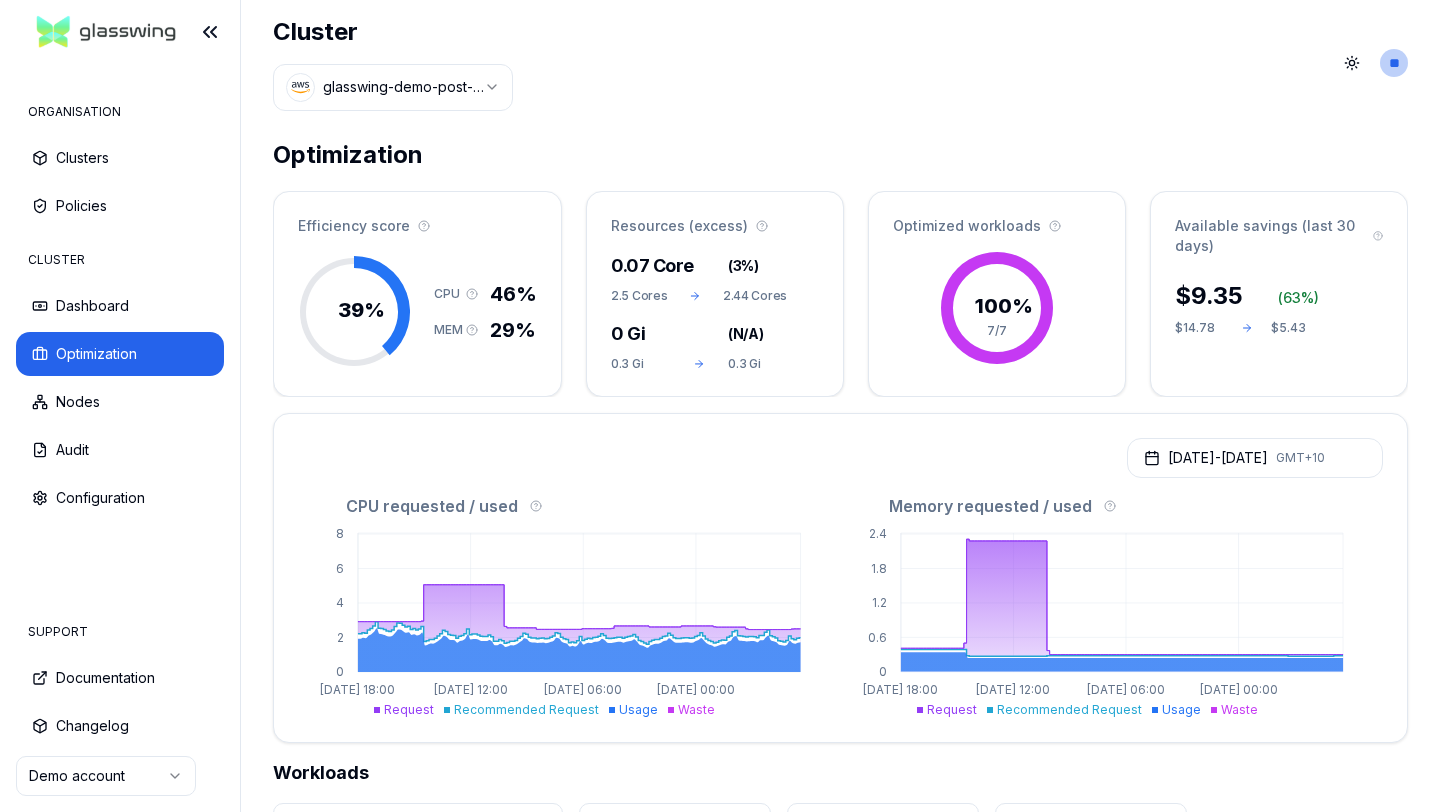 click on "ORGANISATION Clusters Policies CLUSTER Dashboard Optimization Nodes Audit Configuration SUPPORT Documentation Changelog Demo account Cluster glasswing-demo-post-opt Toggle theme ** ORGANISATION CLUSTER Optimization Efficiency score 39 % CPU 46% MEM 29% Resources (excess) 0.07 Core   ( 3% ) 2.5 Cores 2.44 Cores 0 Gi   ( N/A ) 0.3 Gi 0.3 Gi Optimized workloads 100 % 7/7 Available savings (last 30 days) $ 9.35   ( 63 %) $14.78 $5.43 [DATE]  -  [DATE] GMT+10 CPU requested / used 0 2 4 6 [DATE] 18:00 [DATE] 12:00 [DATE] 06:00 [DATE] 00:00 Request Recommended Request Usage Waste Memory requested / used 0 0.6 1.2 1.8 2.4 [DATE] 18:00 [DATE] 12:00 [DATE] 06:00 [DATE] 00:00 Request Recommended Request Usage Waste Workloads Workload types Namespaces Automation status Clear filters Recently active Namespace/Workload name Type Policy CPU(Cores) (request vs recommended) Memory(Gi) (request vs recommended) Available savings (last 30 days) Replica(s) Automate cpu-4 / over-utilized-cpu-1 VPA Deployment Default" at bounding box center (720, 406) 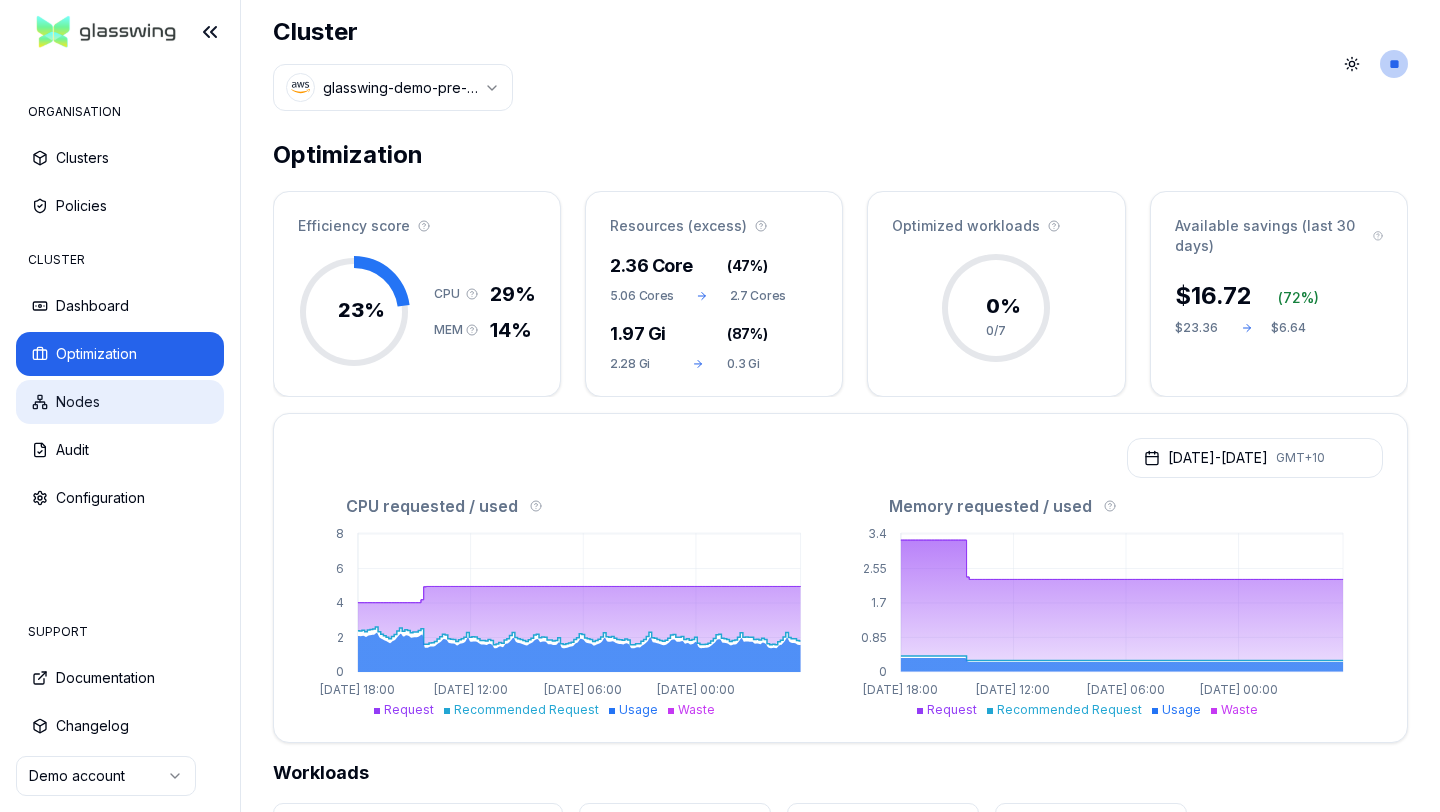 click on "Nodes" at bounding box center (120, 402) 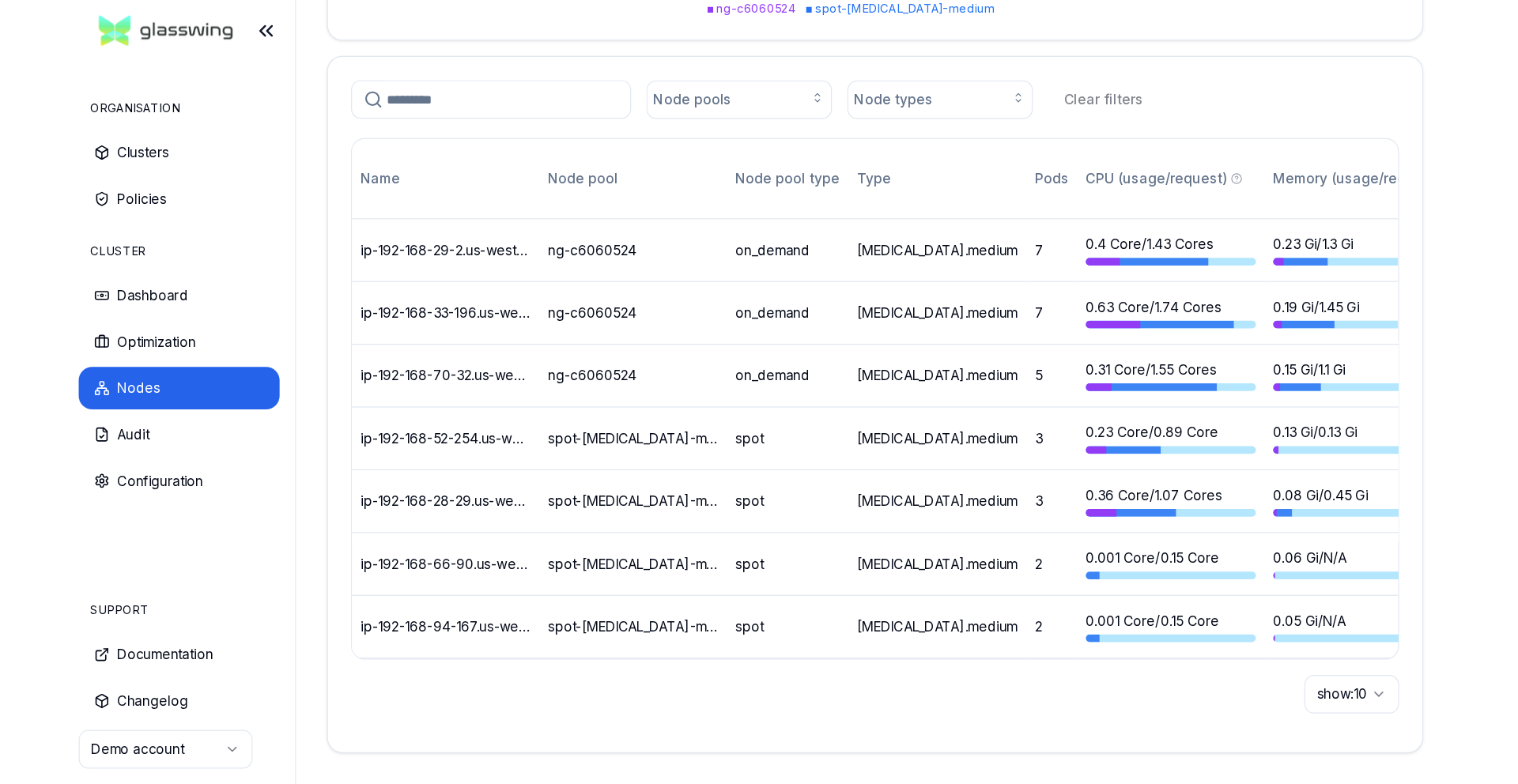 scroll, scrollTop: 0, scrollLeft: 0, axis: both 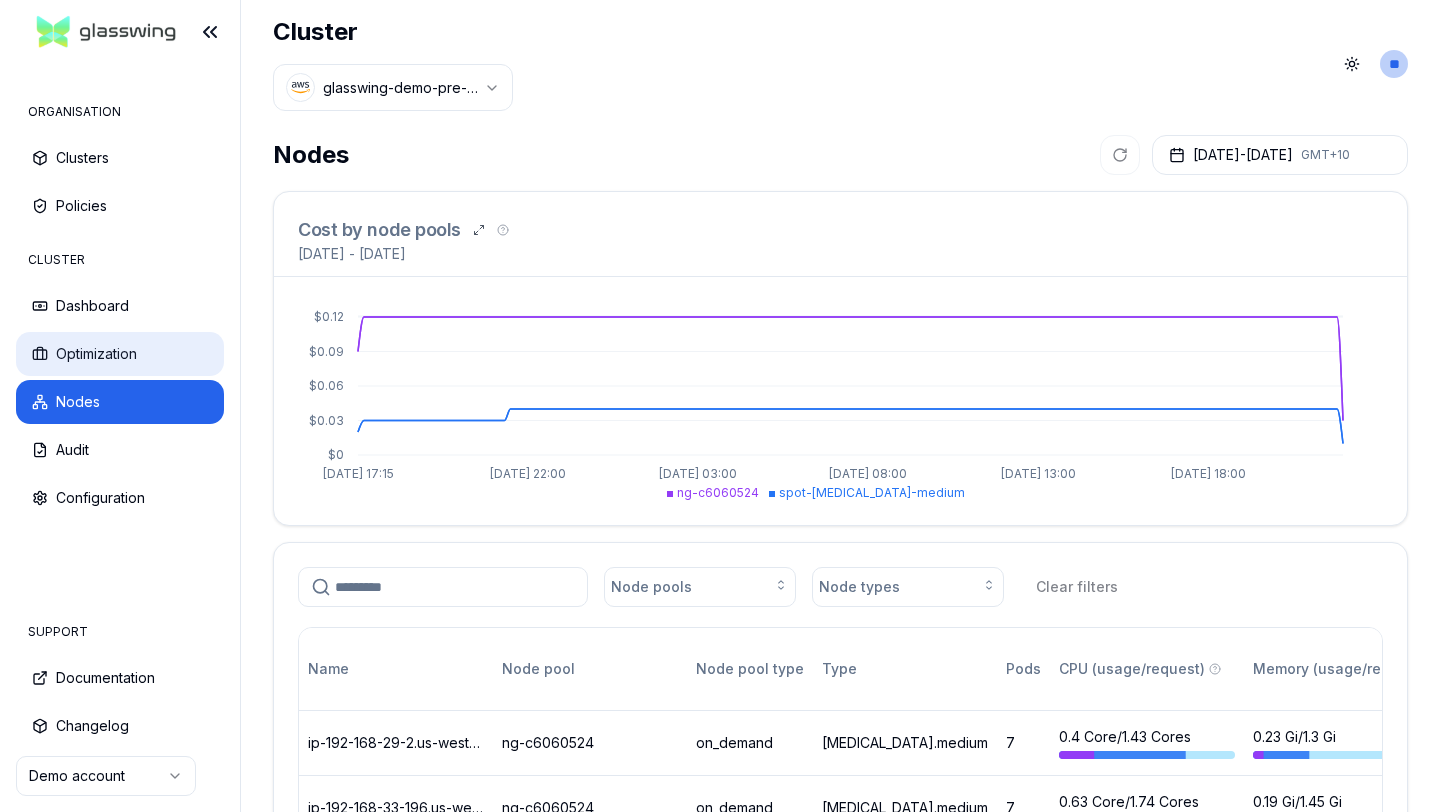 click on "Optimization" at bounding box center [120, 354] 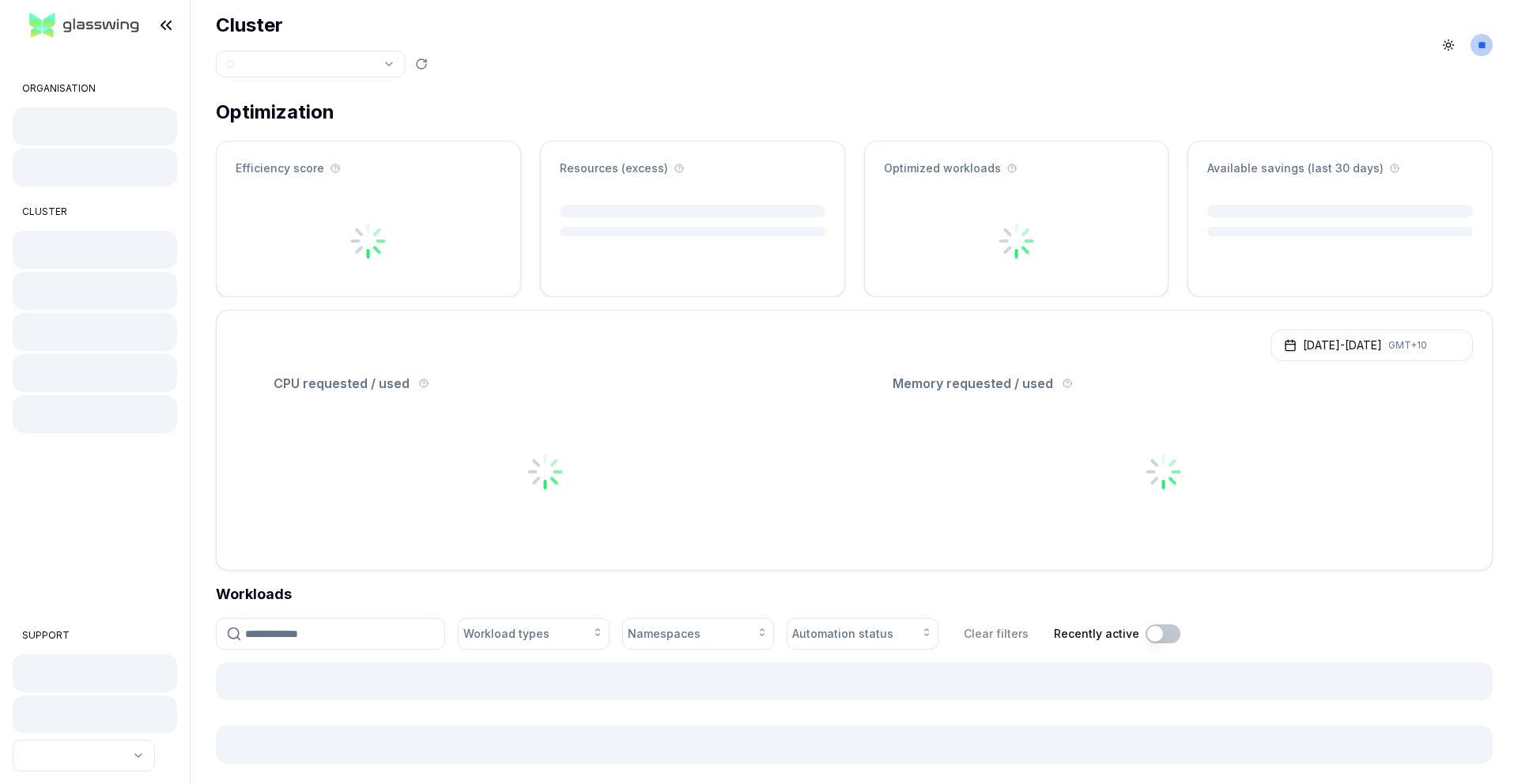 scroll, scrollTop: 0, scrollLeft: 0, axis: both 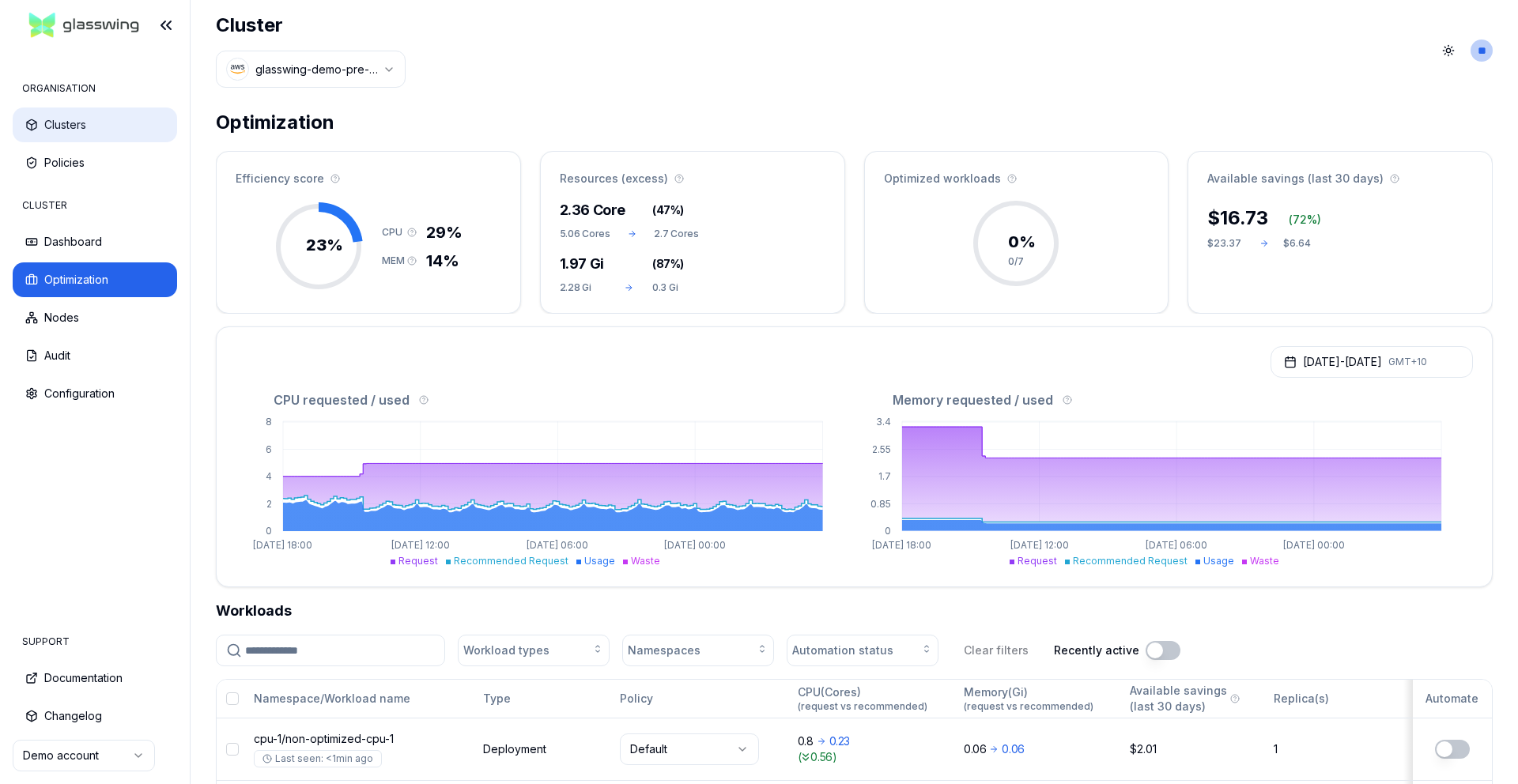 click on "Clusters" at bounding box center (95, 125) 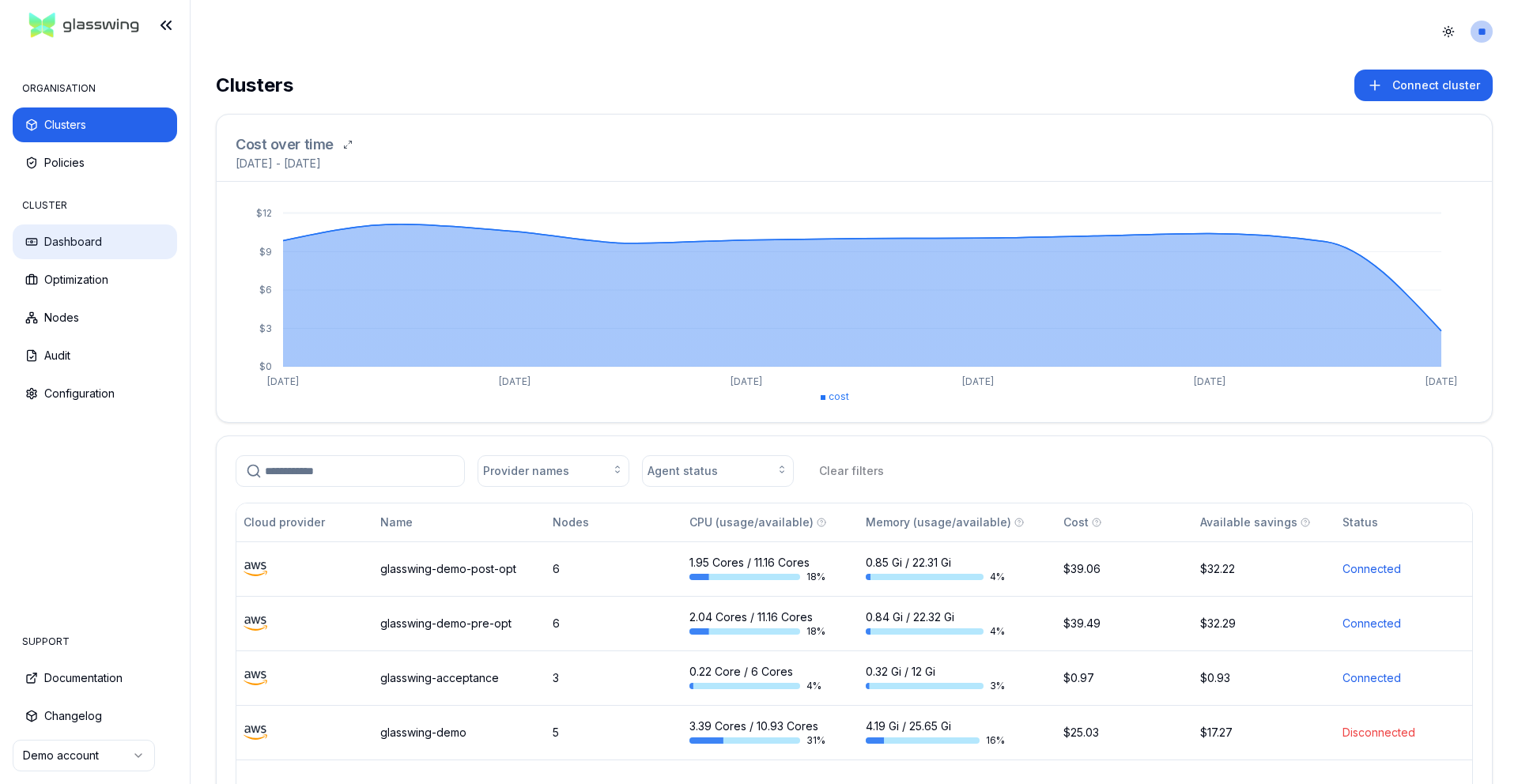 click on "Dashboard" at bounding box center (95, 242) 